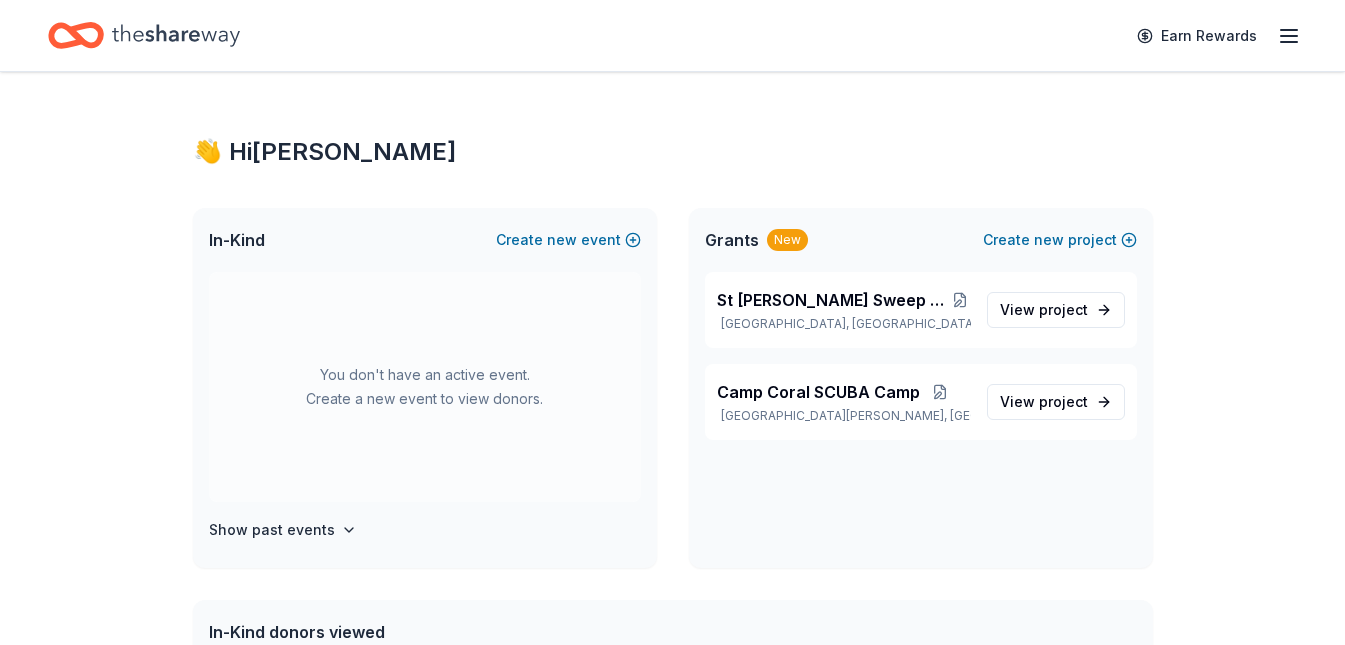 scroll, scrollTop: 0, scrollLeft: 0, axis: both 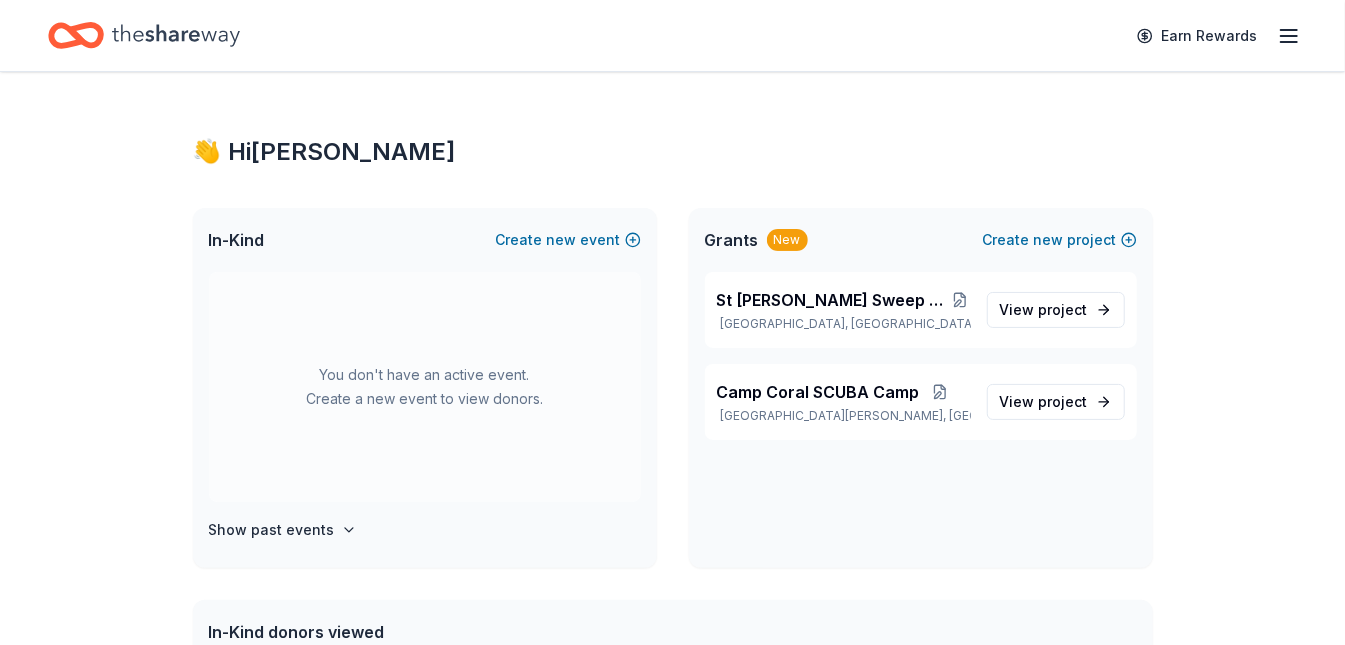 click on "👋 Hi  [PERSON_NAME]" at bounding box center (673, 152) 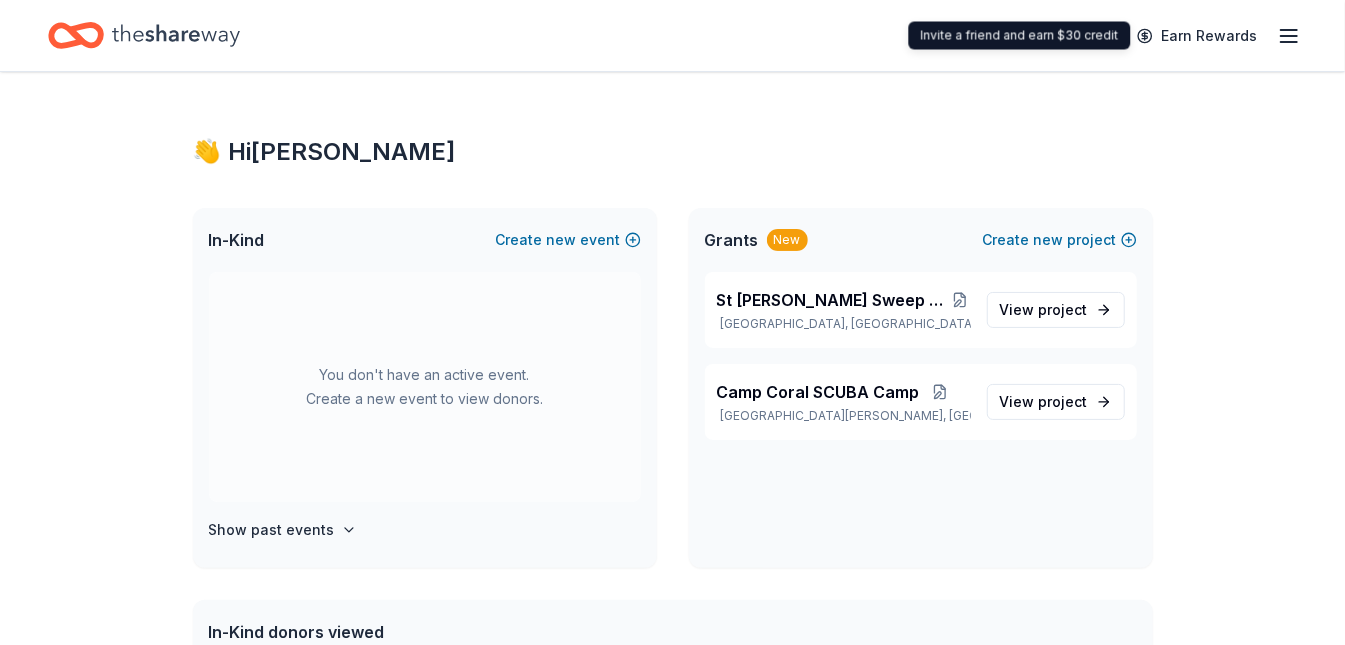 click on "👋 Hi  [PERSON_NAME] In-Kind Create  new  event   You don't have an active event. Create a new event to view donors. Show past events Grants New Create  new  project   St [PERSON_NAME] Ocean Sweep Trash Collection Tournament [GEOGRAPHIC_DATA], [GEOGRAPHIC_DATA] View   project   Camp [GEOGRAPHIC_DATA] [GEOGRAPHIC_DATA][PERSON_NAME], [GEOGRAPHIC_DATA] View   project   In-Kind donors viewed On the All Access plan, you get unlimited in-kind profile views each month. You have not yet viewed any  in-kind  profiles this month. Create a new  event   to view  donors . Grants viewed On the All Access plan, you get unlimited grant profile views each month. You have not yet viewed any  grant  profiles this month." at bounding box center (672, 636) 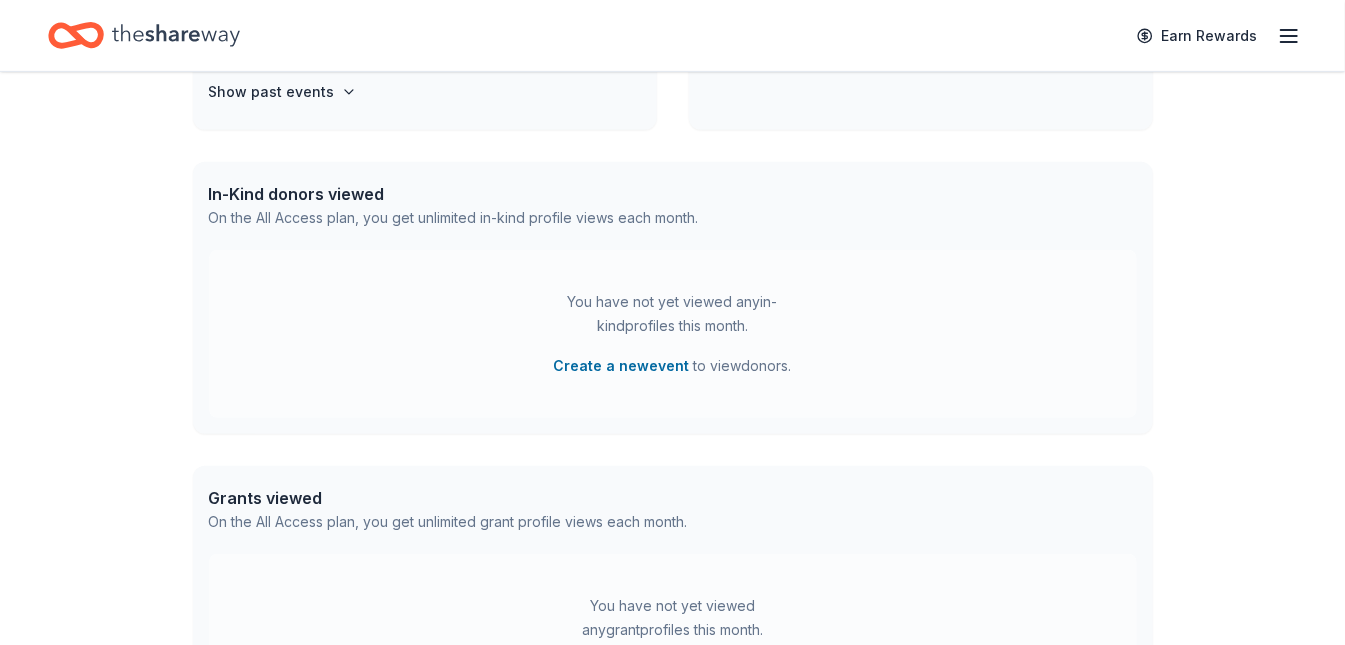 scroll, scrollTop: 460, scrollLeft: 0, axis: vertical 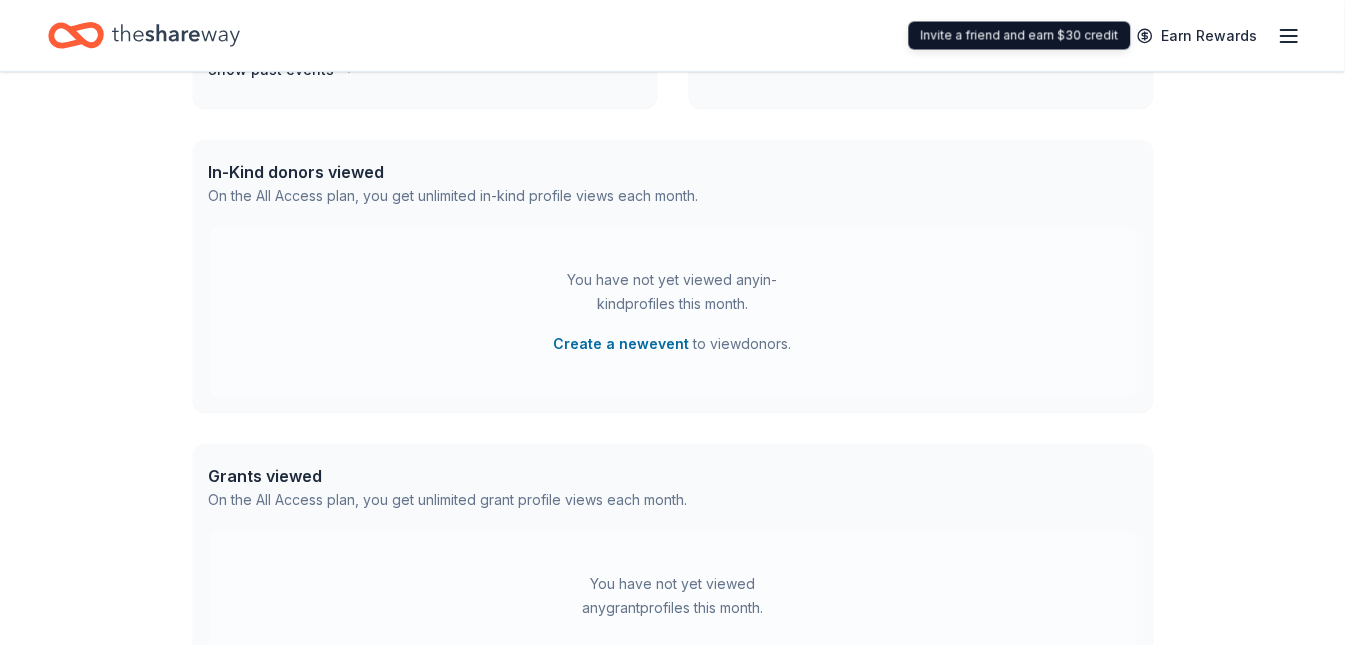 click 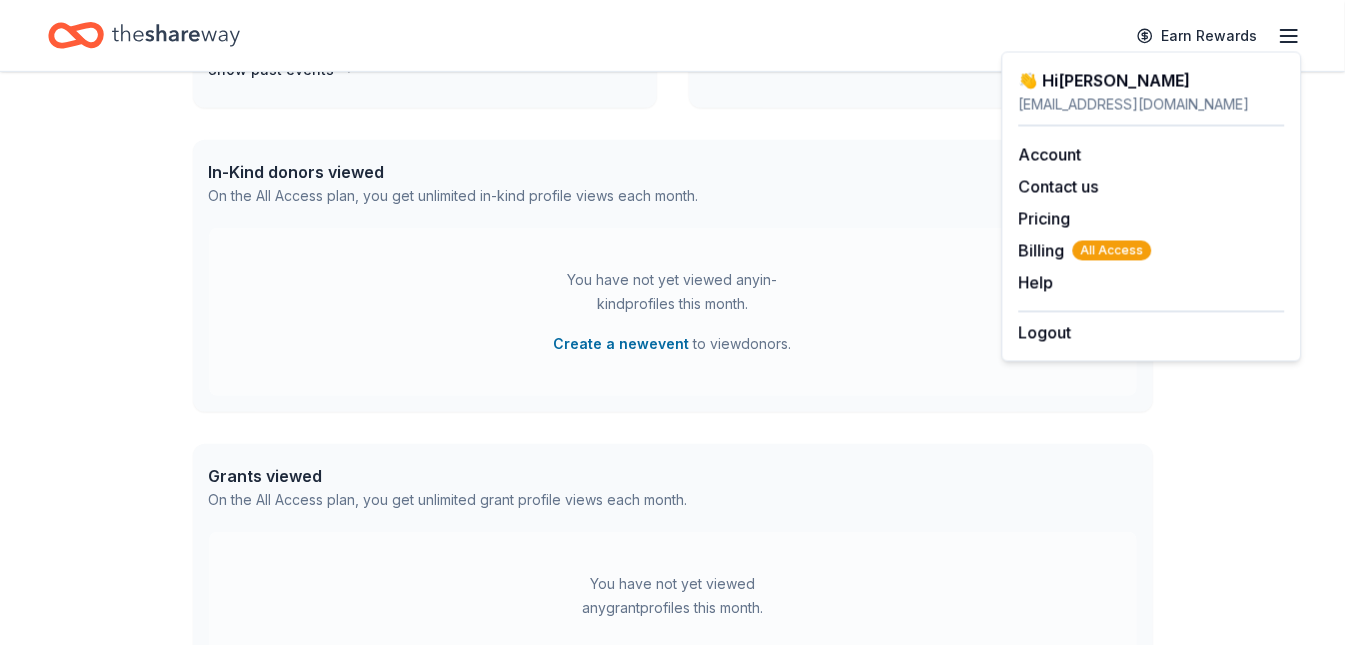 click on "In-Kind donors viewed On the All Access plan, you get unlimited in-kind profile views each month." at bounding box center [673, 184] 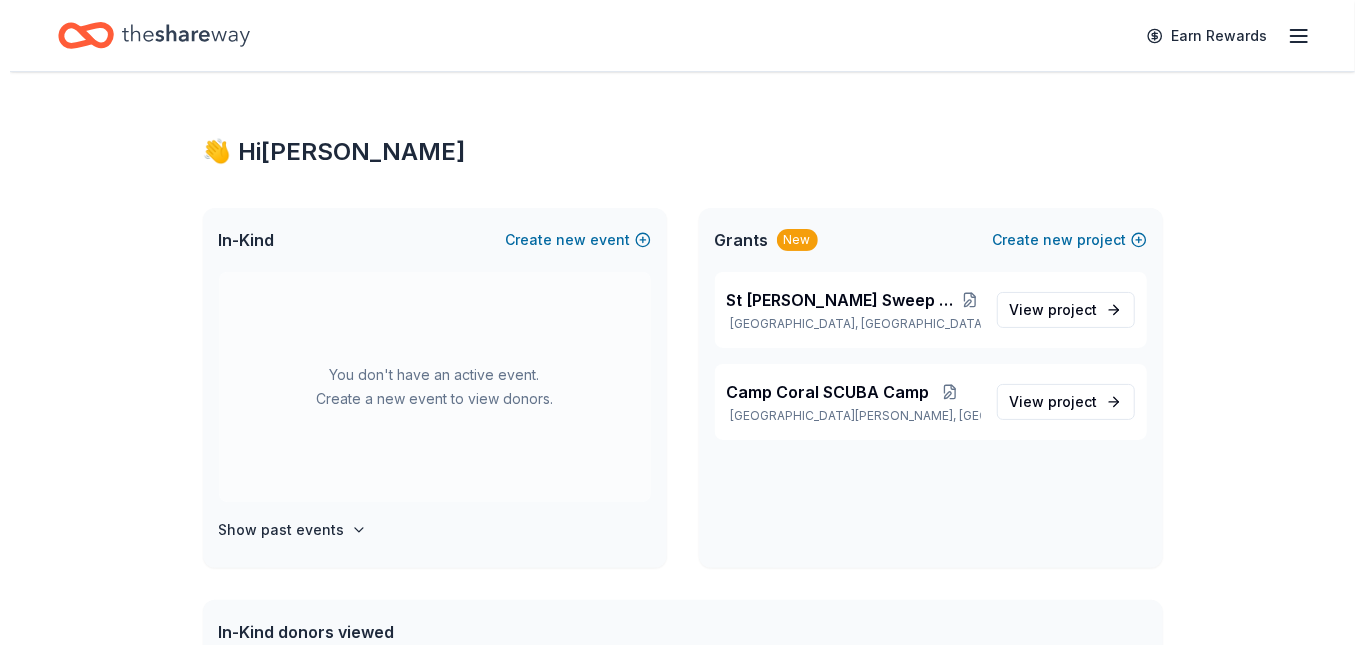 scroll, scrollTop: 0, scrollLeft: 0, axis: both 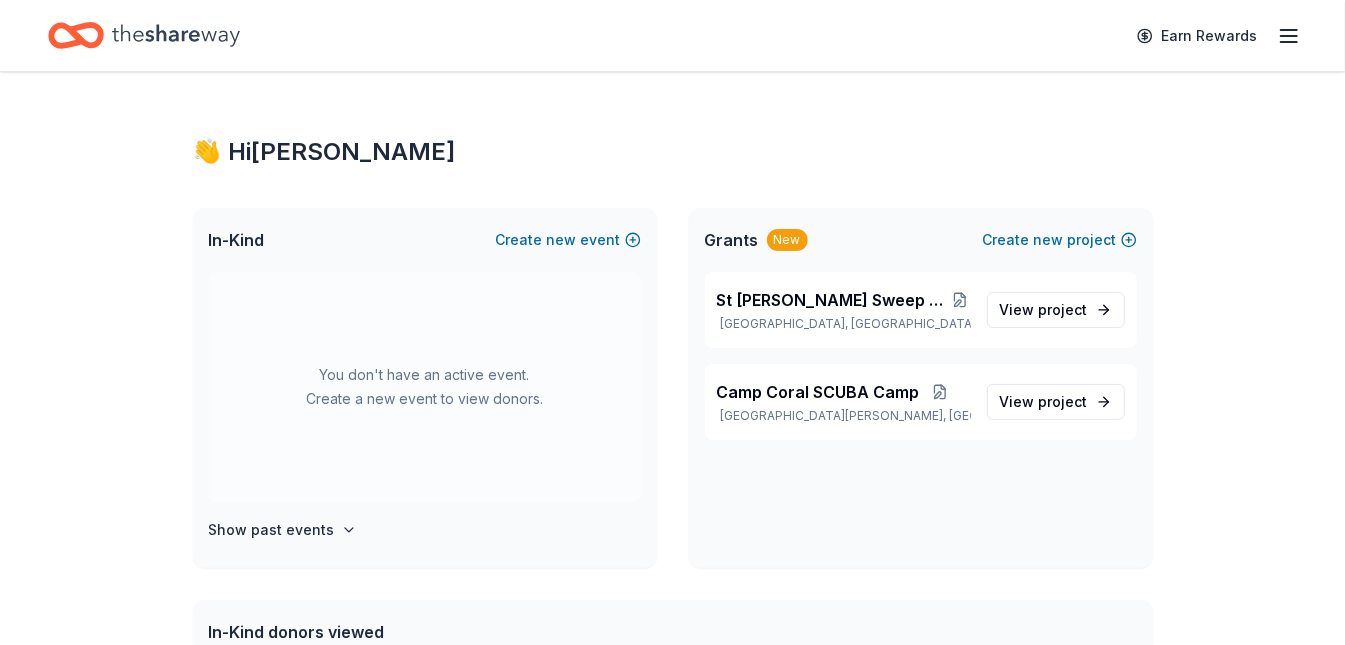 click 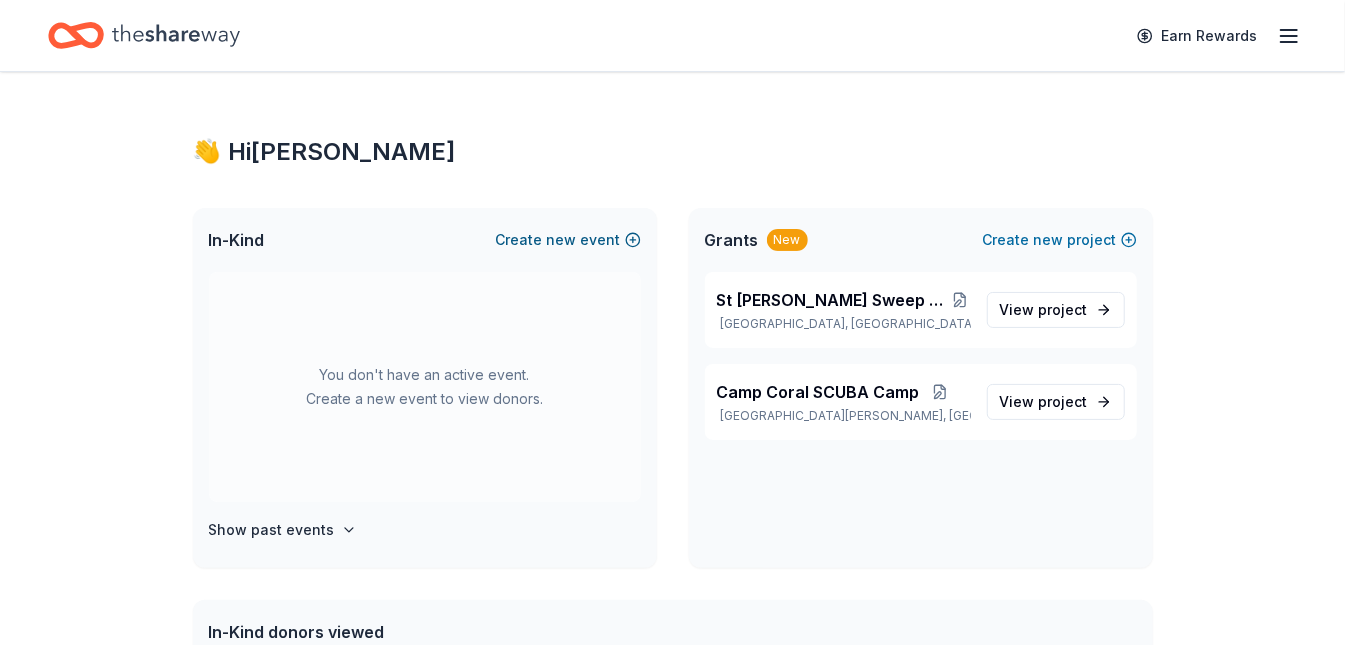 drag, startPoint x: 1066, startPoint y: 236, endPoint x: 608, endPoint y: 236, distance: 458 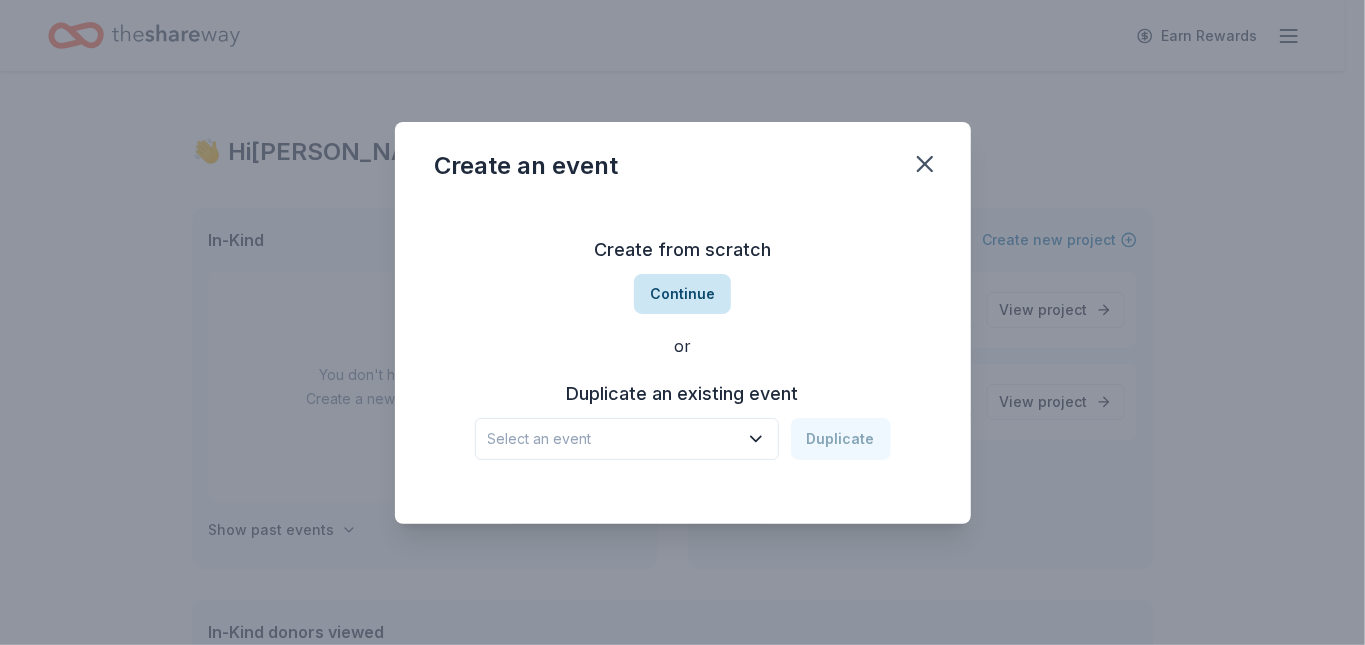 click on "Continue" at bounding box center [682, 294] 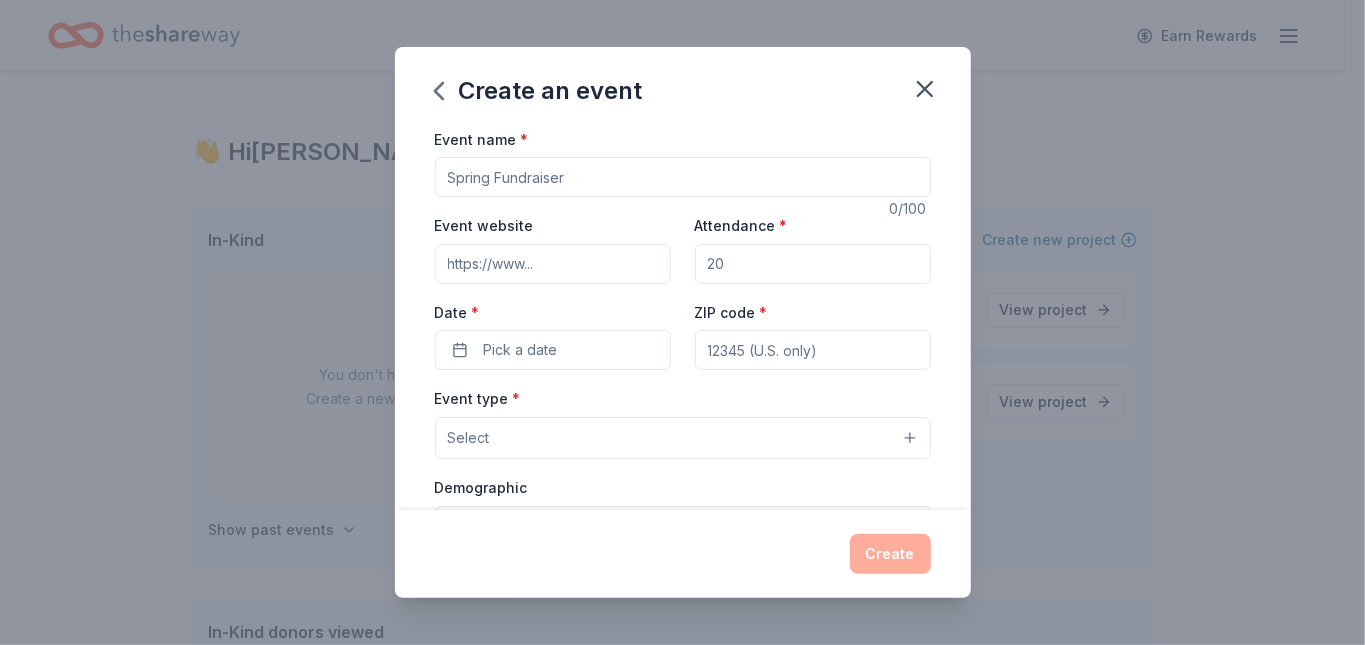 click on "Event name *" at bounding box center (683, 177) 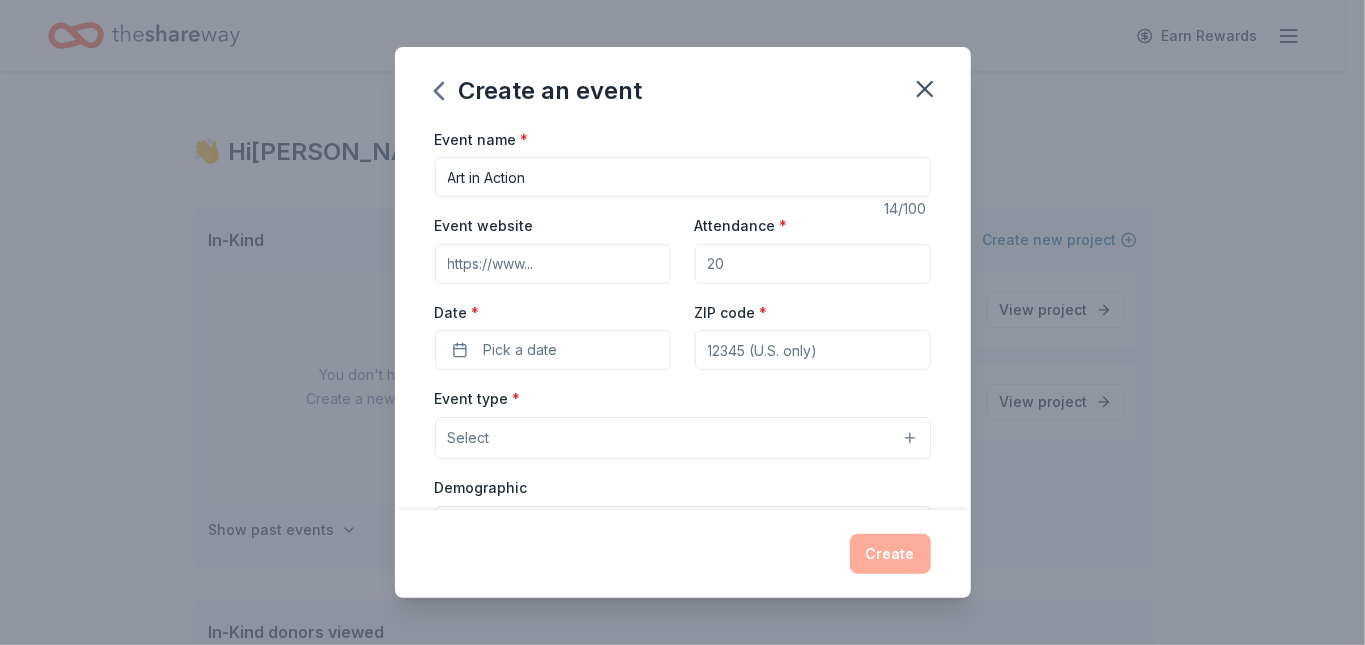 type on "Art in Action" 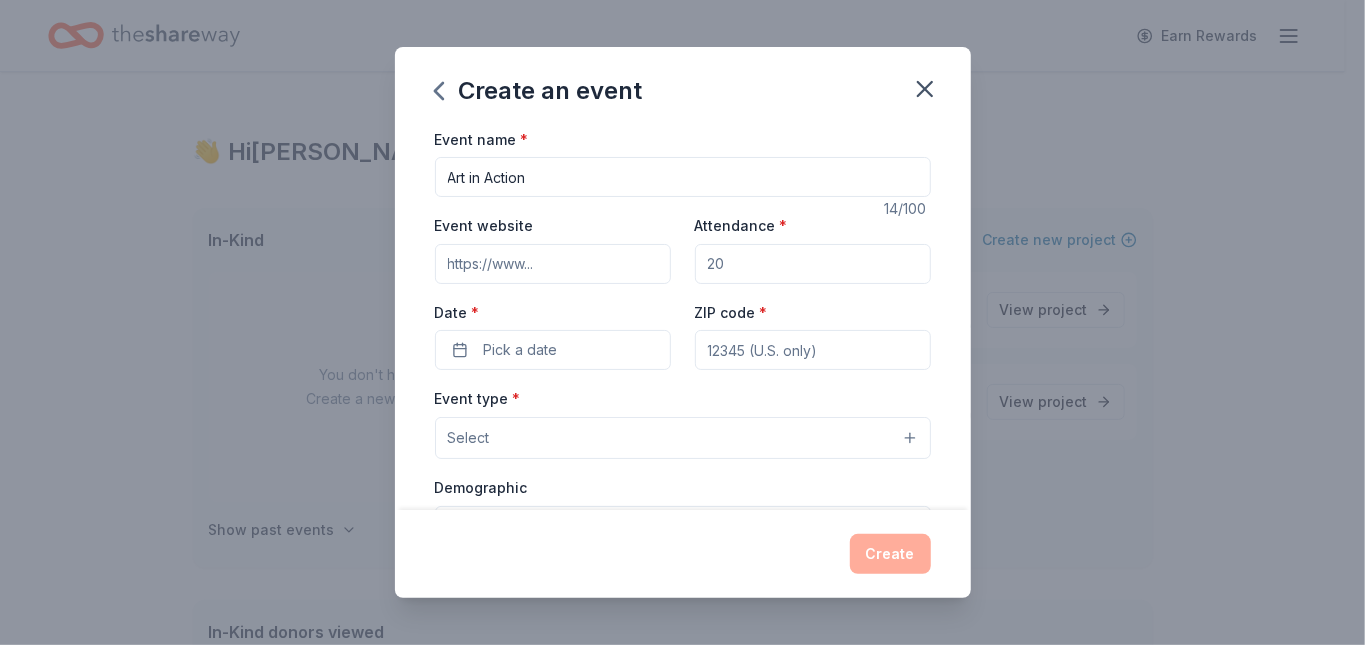 paste on "[URL][DOMAIN_NAME]" 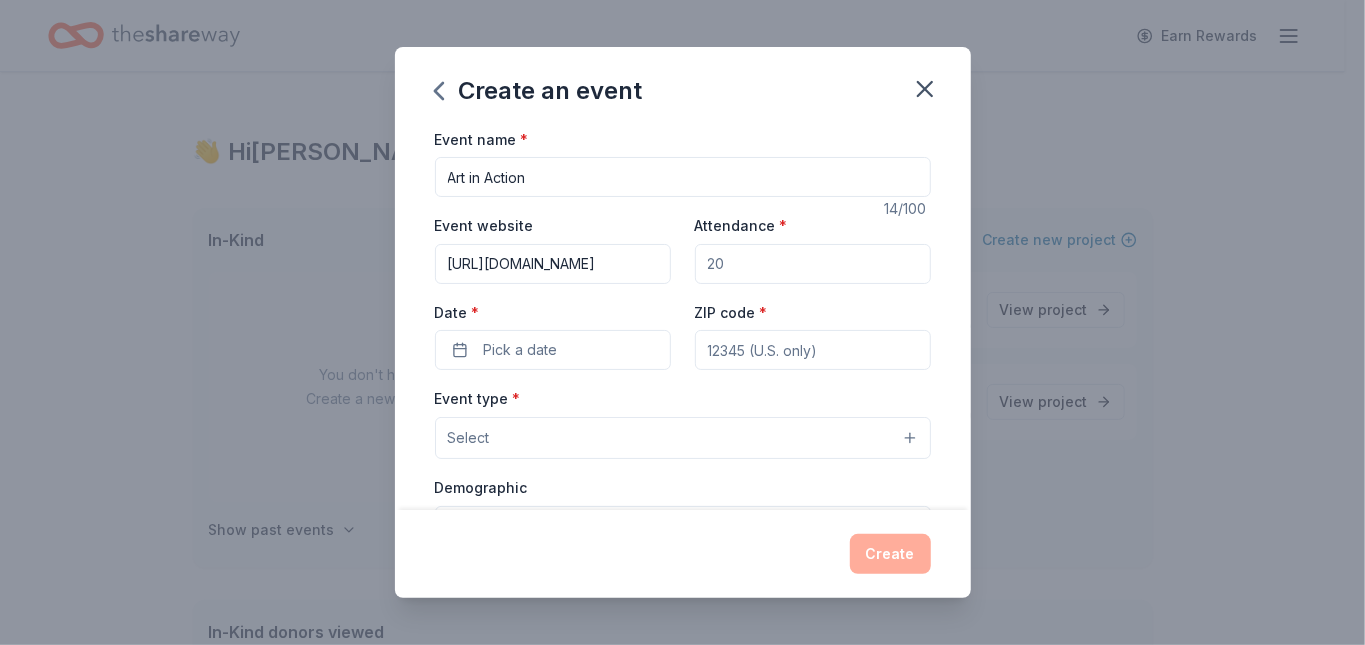 type on "[URL][DOMAIN_NAME]" 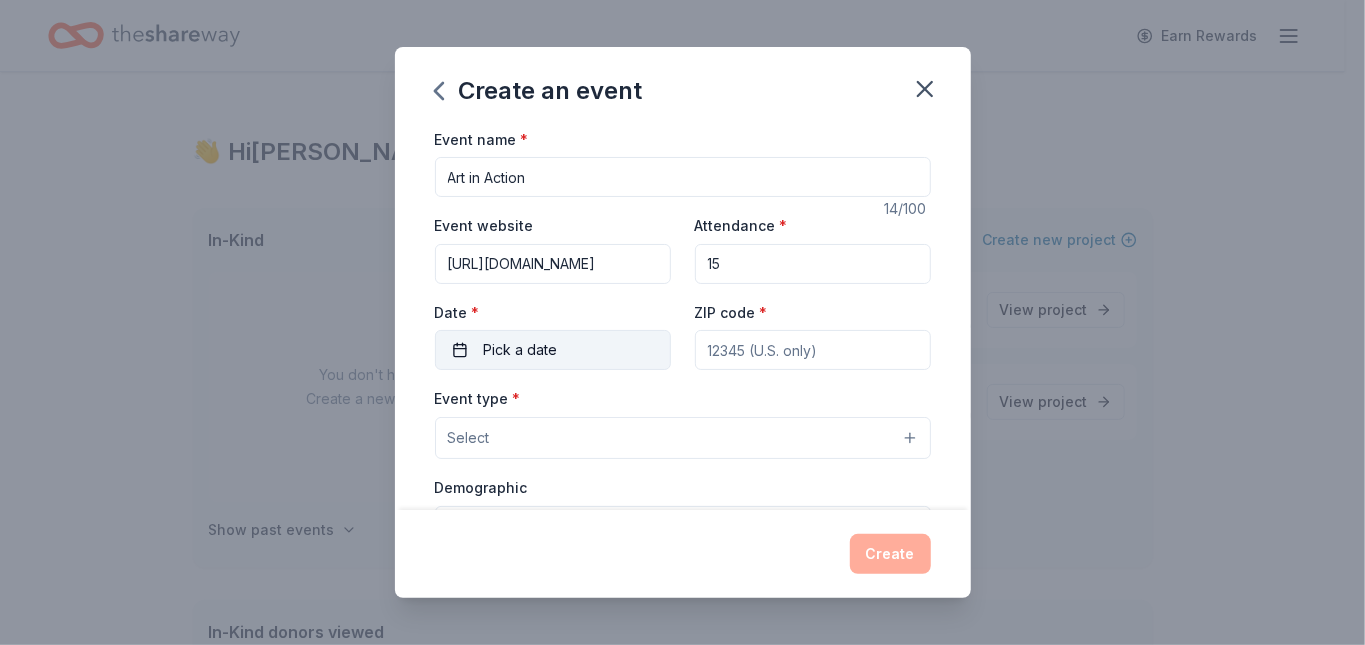 type on "15" 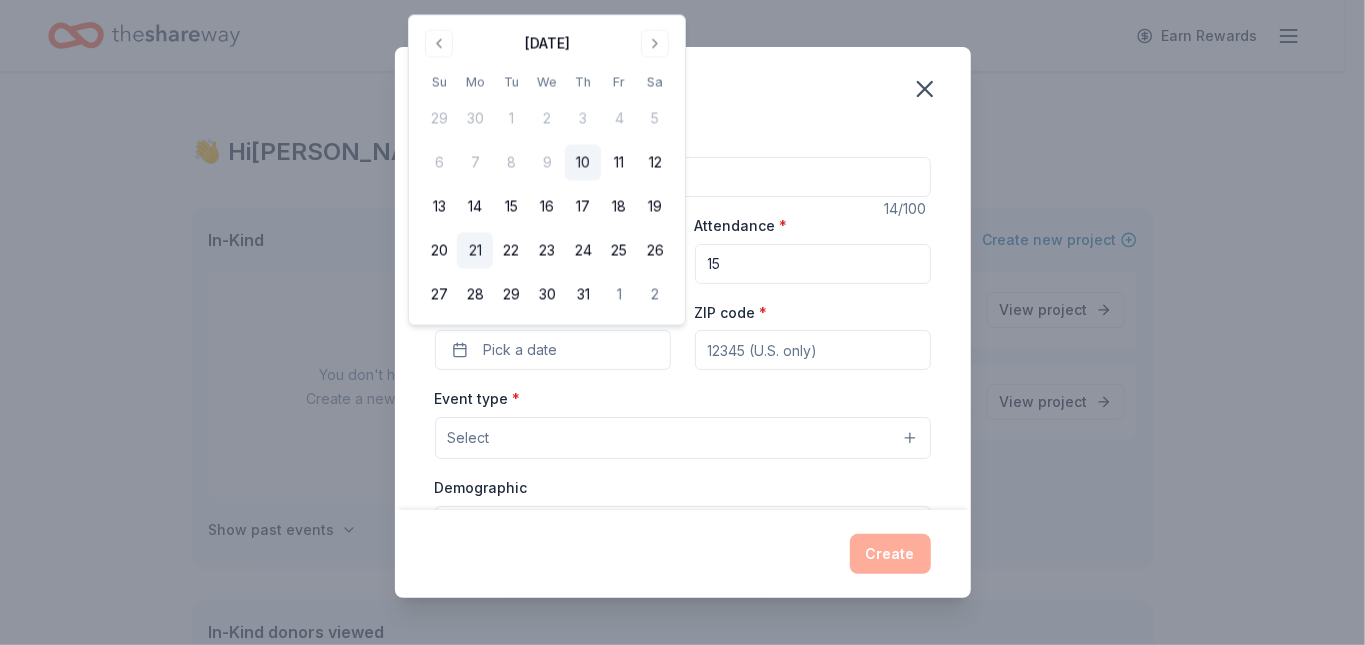 click on "21" at bounding box center (475, 251) 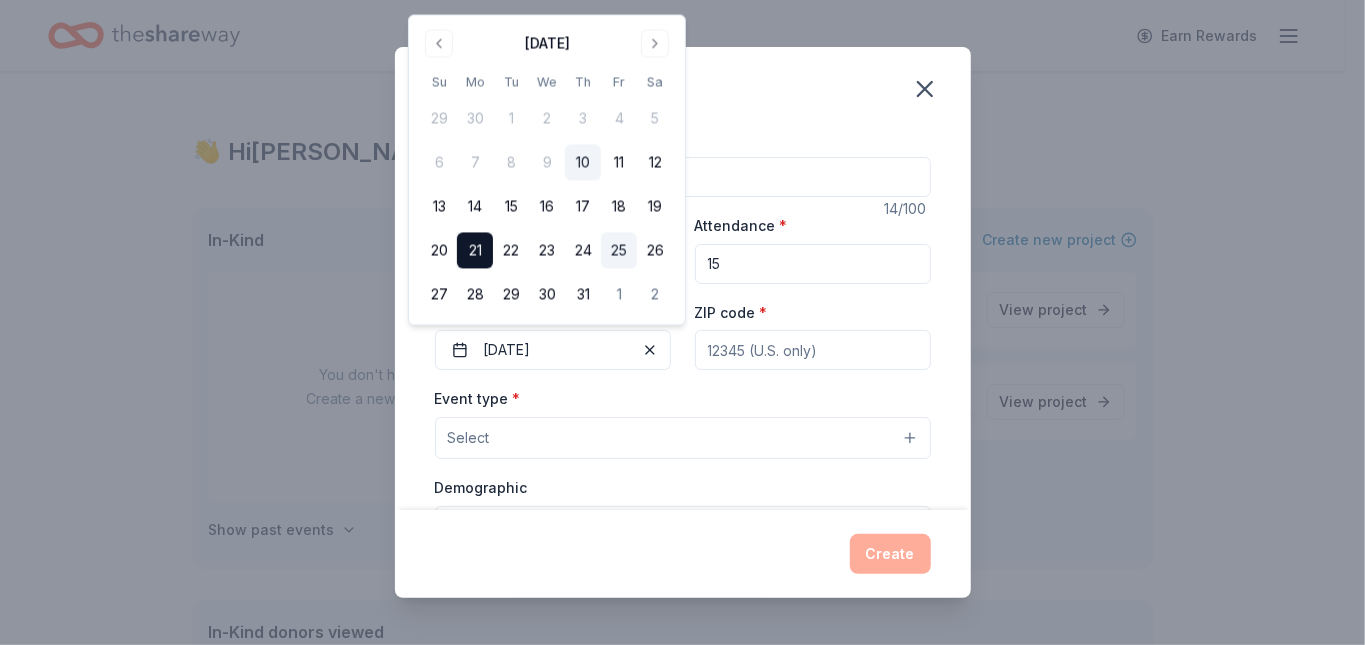 click on "25" at bounding box center [619, 251] 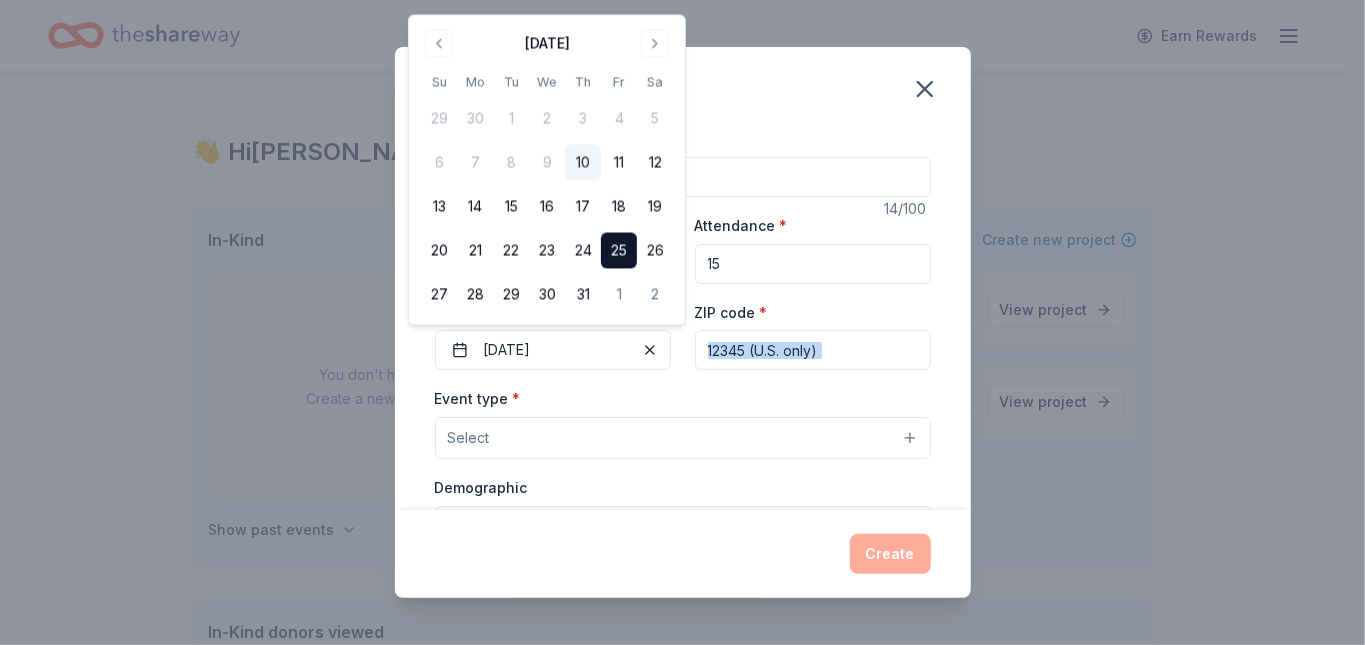 click on "Event name * Art in Action 14 /100 Event website [URL][DOMAIN_NAME] Attendance * 15 Date * [DATE] ZIP code * Event type * Select Demographic Select We use this information to help brands find events with their target demographic to sponsor their products. Mailing address Apt/unit Description What are you looking for? * Auction & raffle Meals Snacks Desserts Alcohol Beverages Send me reminders Email me reminders of donor application deadlines Recurring event" at bounding box center [683, 589] 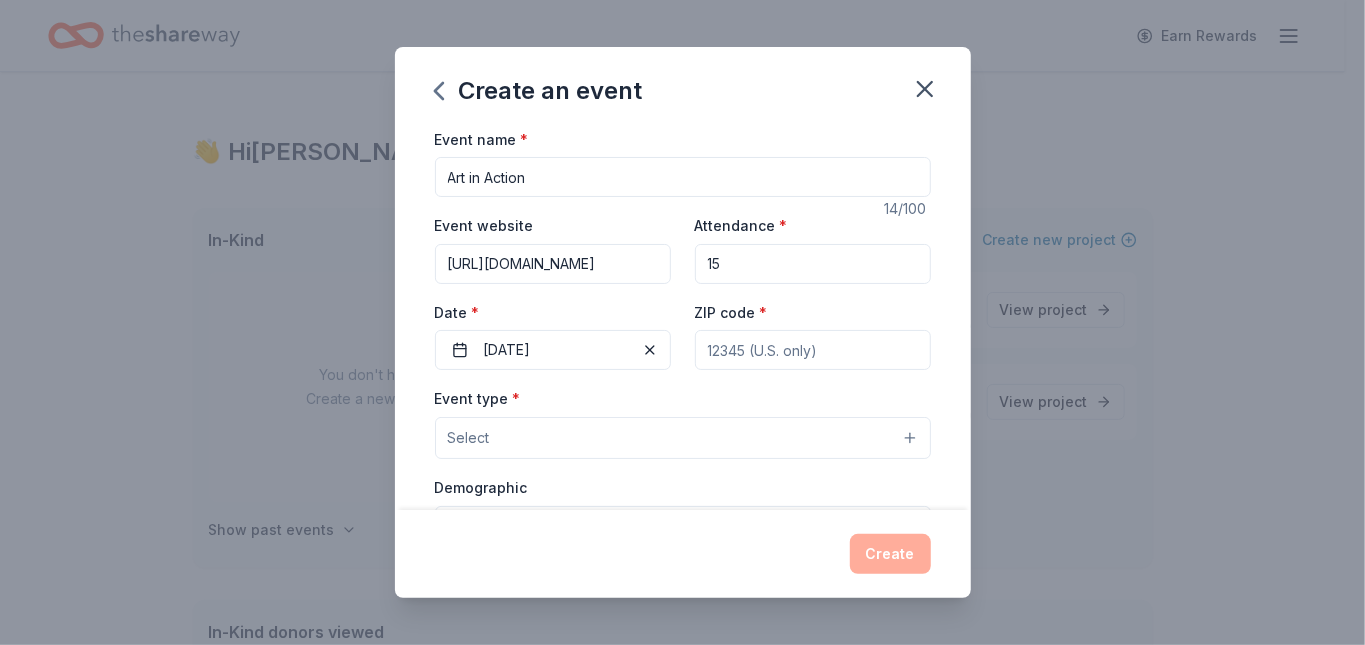 click on "ZIP code *" at bounding box center [813, 350] 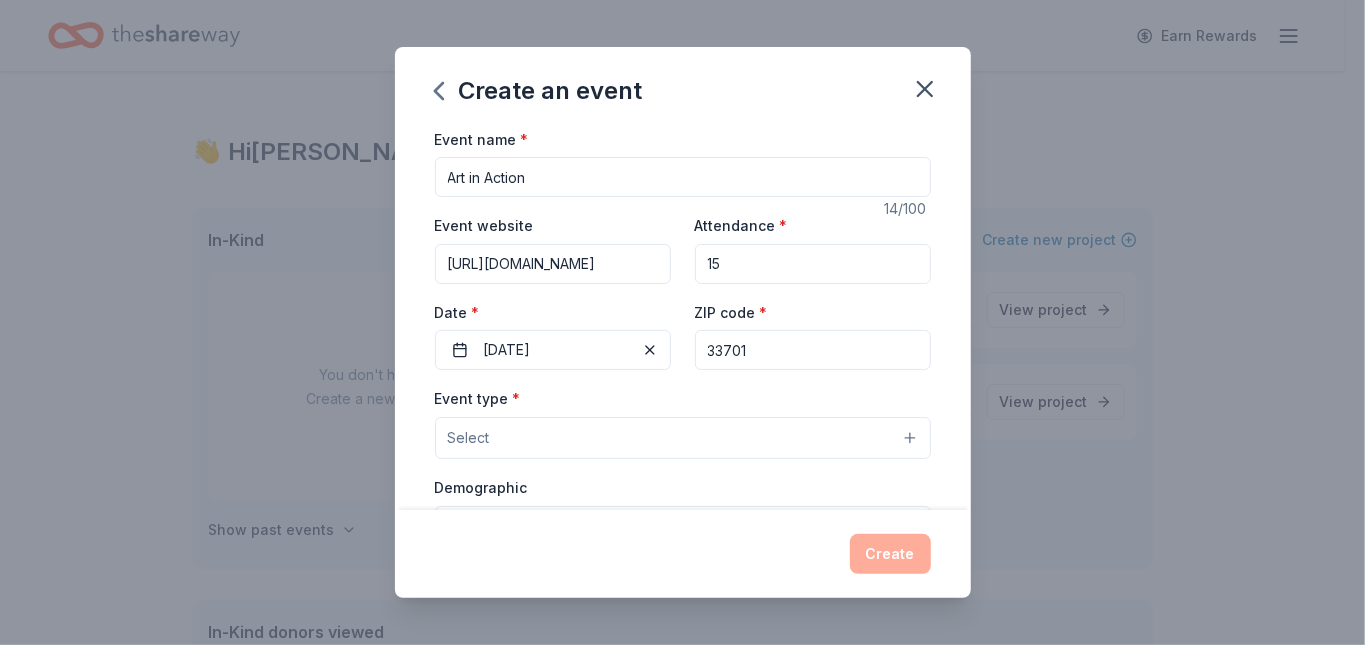 type on "33701" 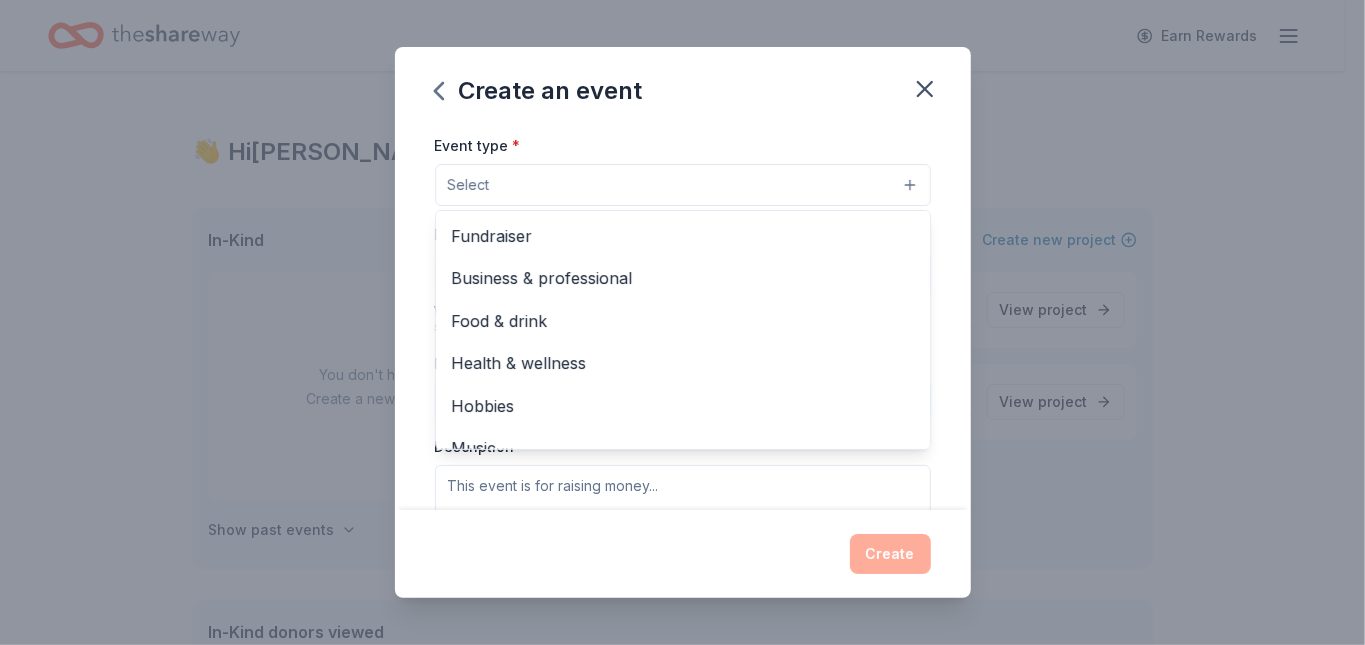scroll, scrollTop: 257, scrollLeft: 0, axis: vertical 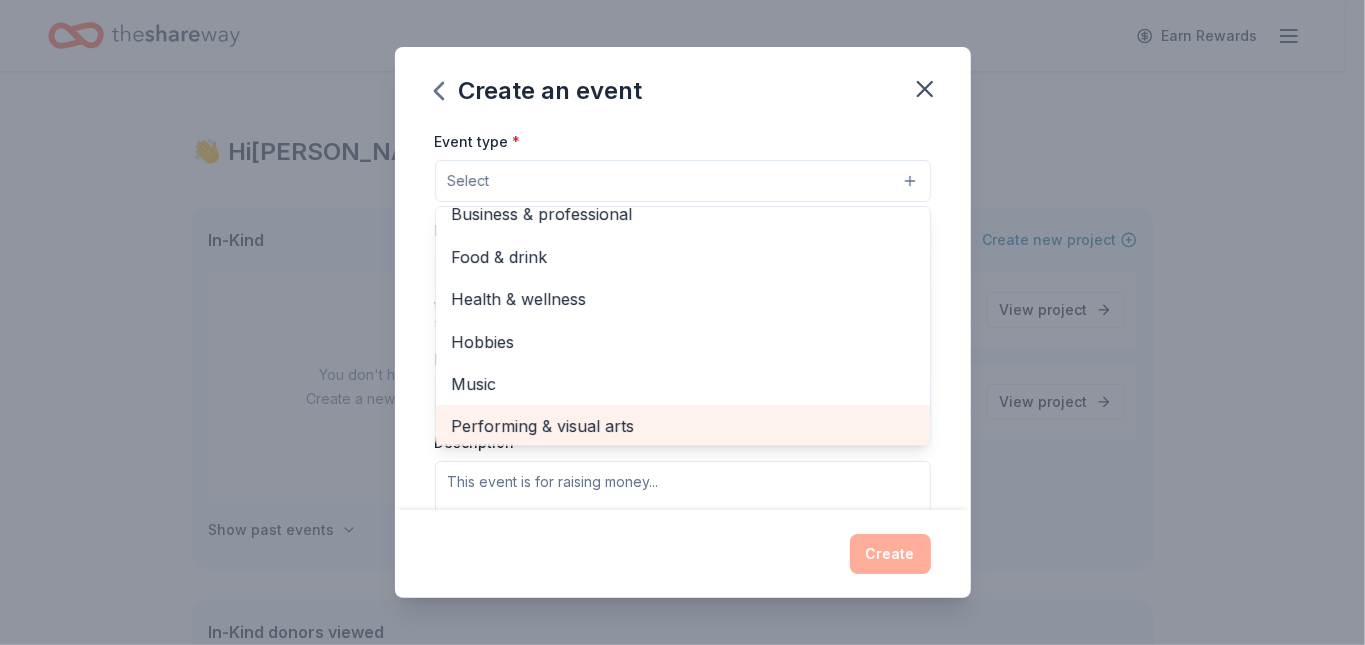 click on "Performing & visual arts" at bounding box center (683, 426) 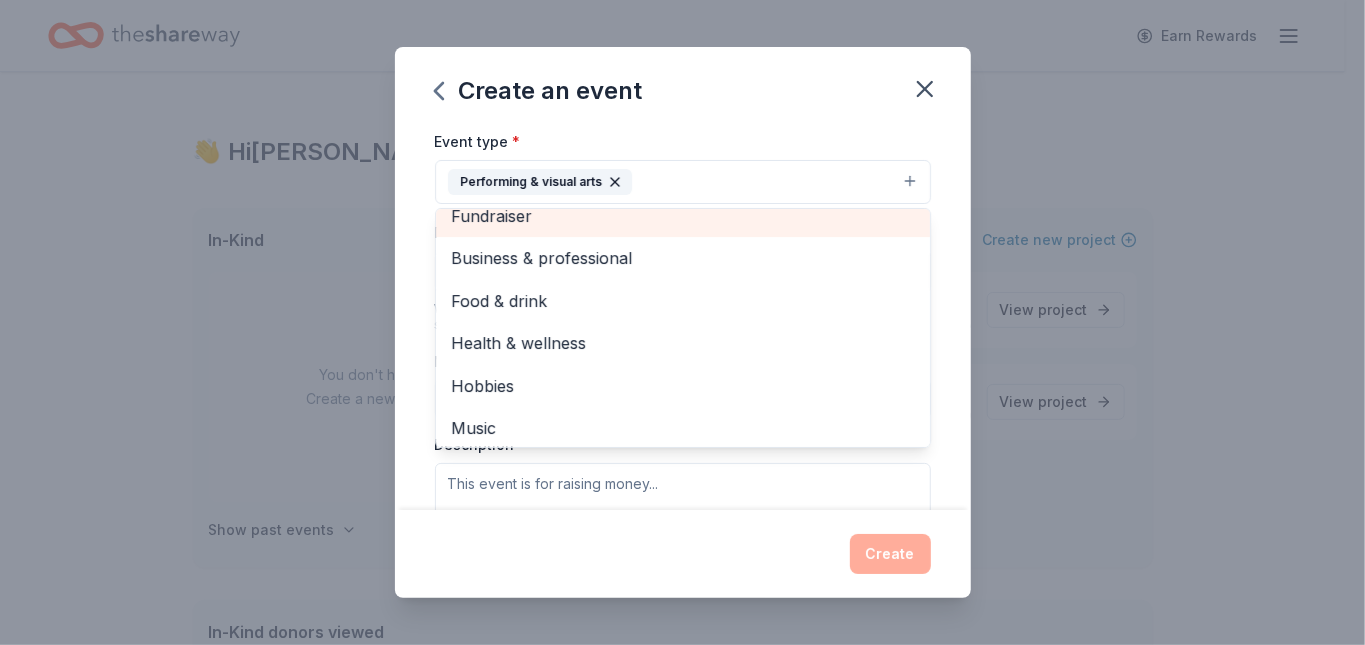 click on "Fundraiser" at bounding box center (683, 216) 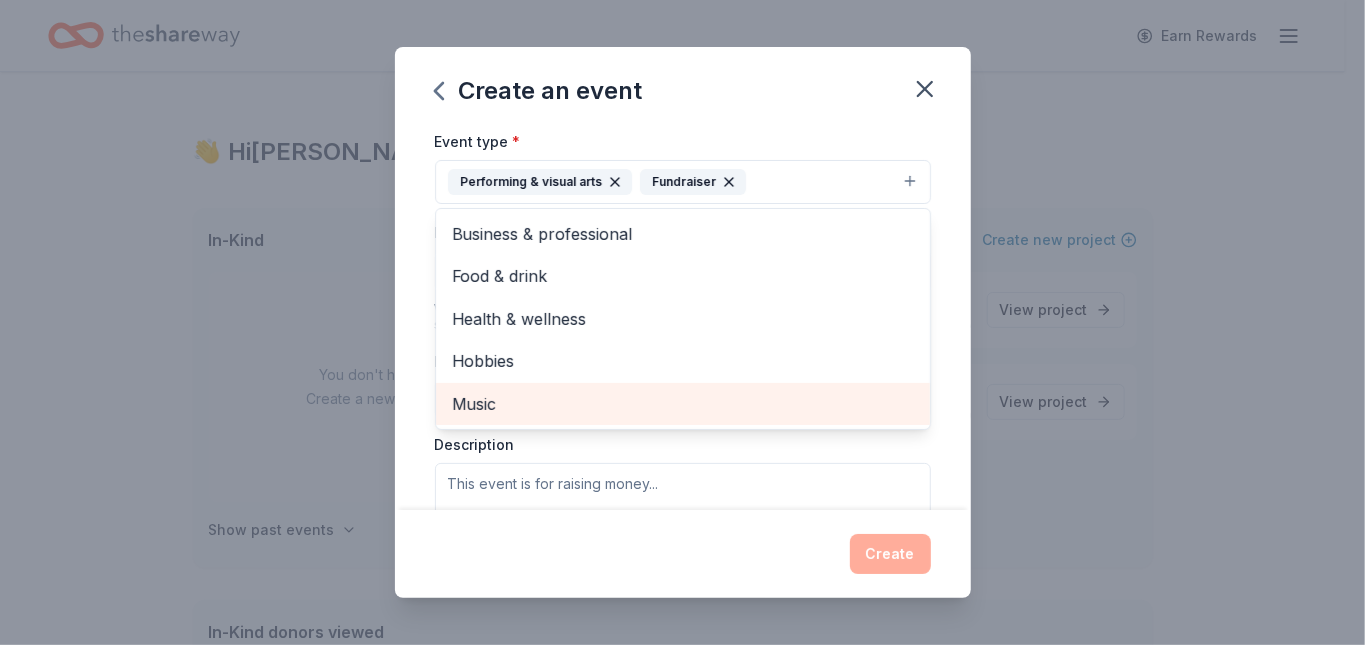 click on "Music" at bounding box center [683, 404] 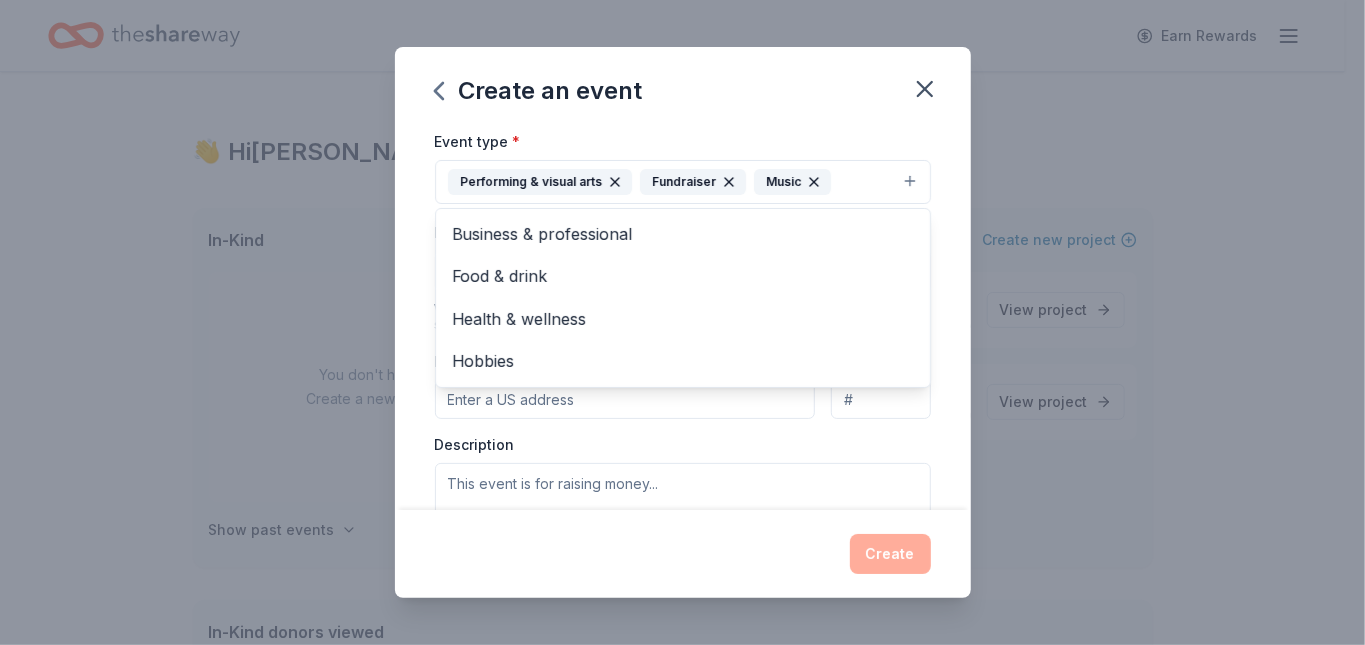 click on "Event name * Art in Action 14 /100 Event website [URL][DOMAIN_NAME] Attendance * 15 Date * [DATE] ZIP code * 33701 Event type * Performing & visual arts Fundraiser Music Business & professional Food & drink Health & wellness Hobbies Demographic Select We use this information to help brands find events with their target demographic to sponsor their products. Mailing address Apt/unit Description What are you looking for? * Auction & raffle Meals Snacks Desserts Alcohol Beverages Send me reminders Email me reminders of donor application deadlines Recurring event" at bounding box center [683, 319] 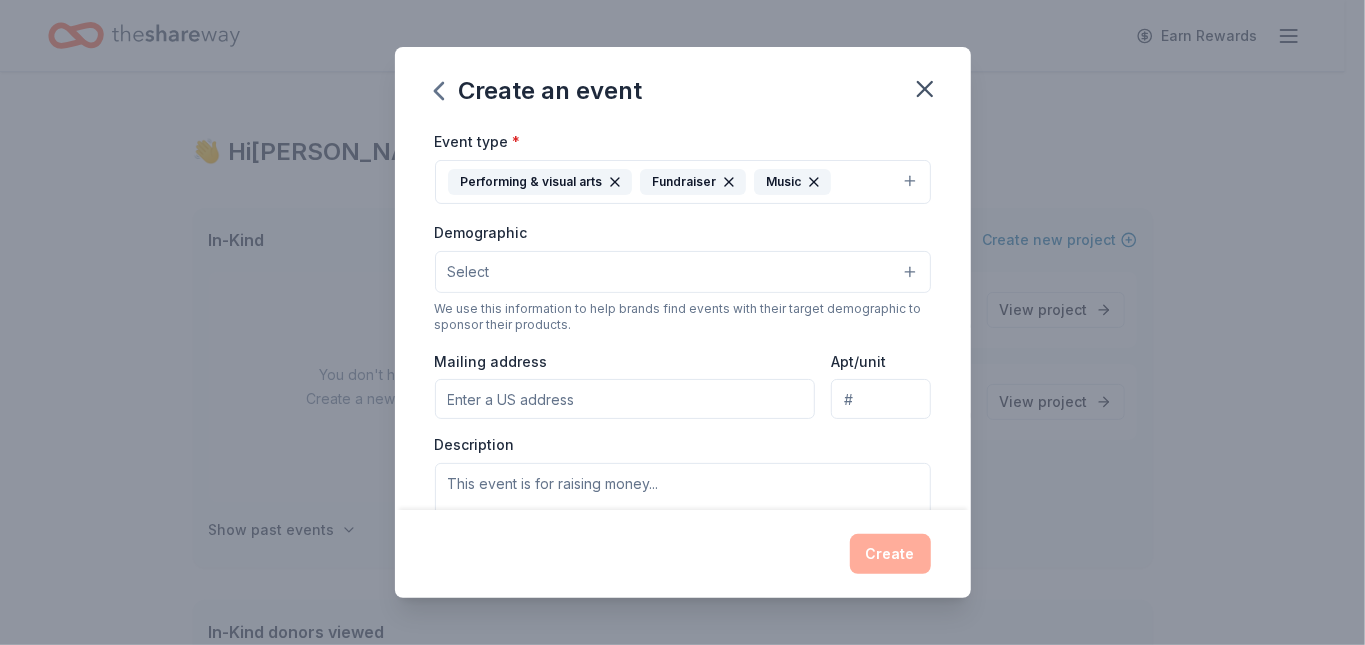 click on "Select" at bounding box center [683, 272] 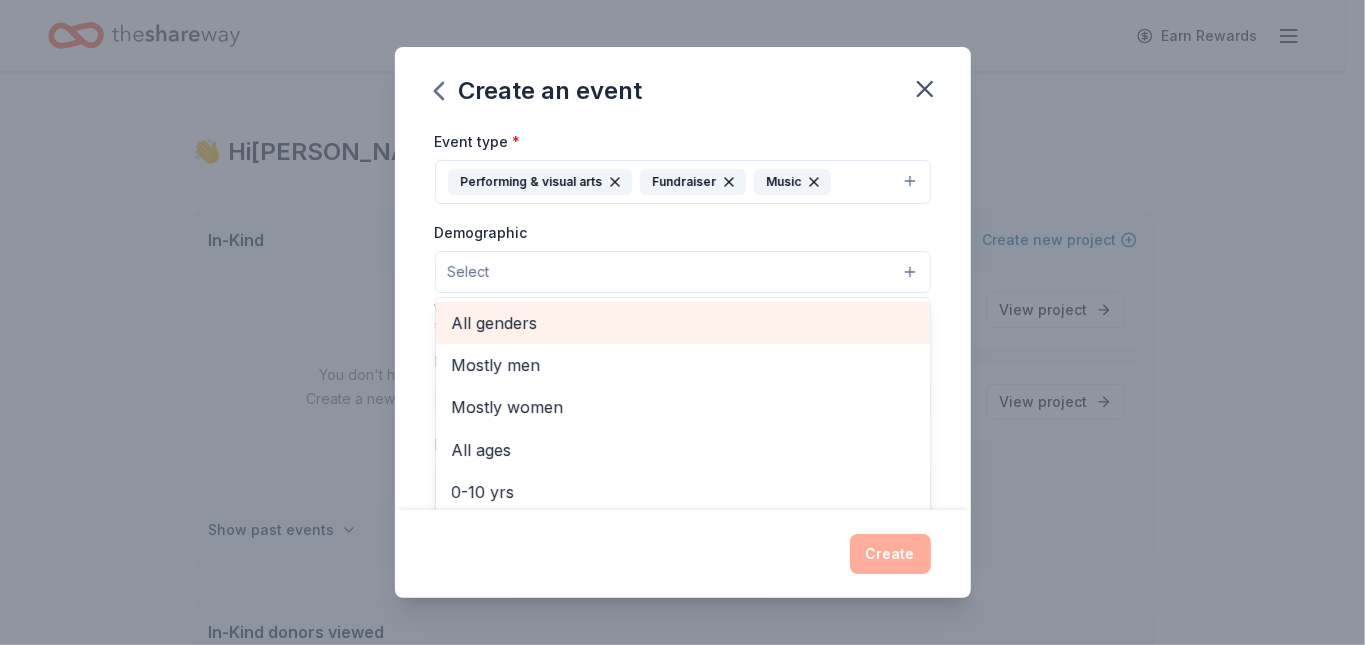 click on "All genders" at bounding box center [683, 323] 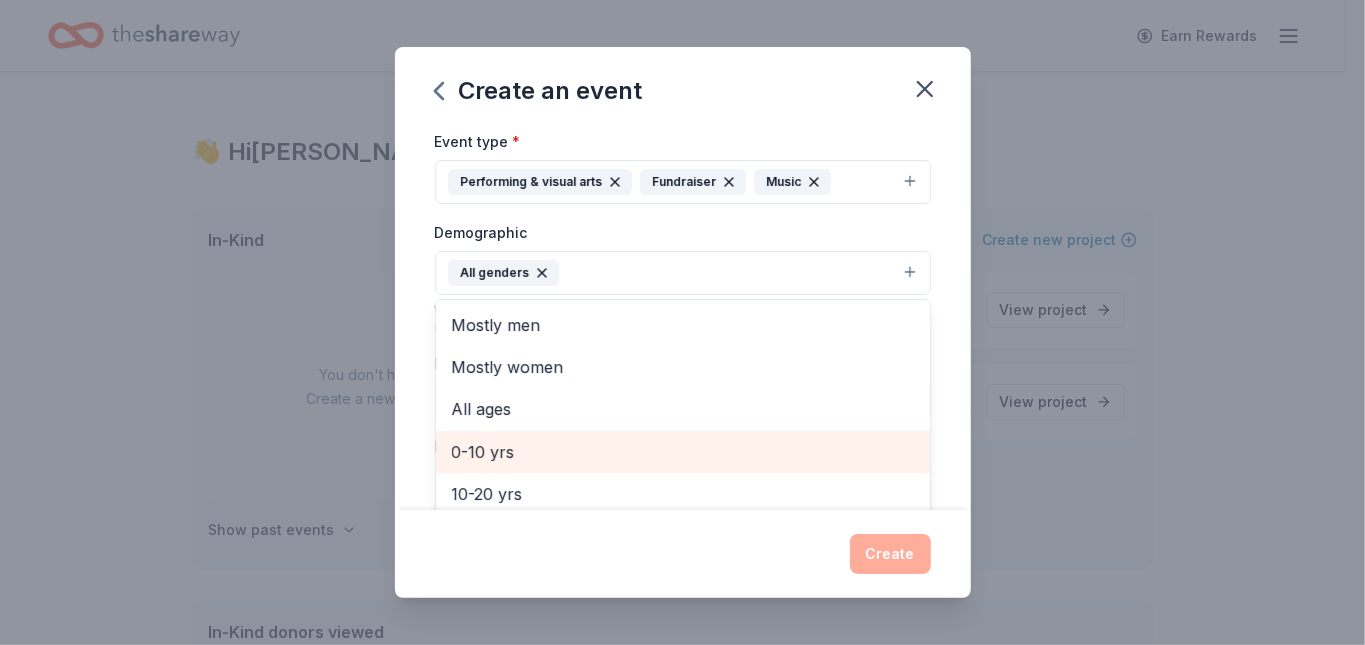 click on "0-10 yrs" at bounding box center [683, 452] 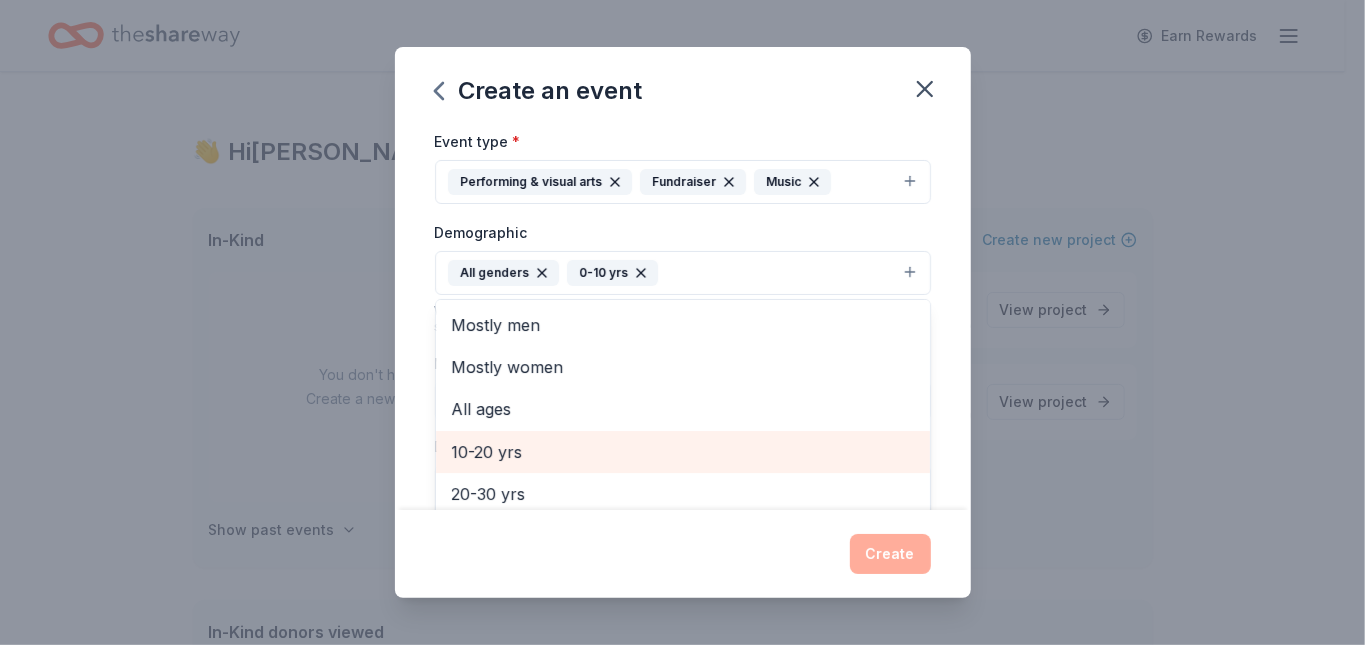 click on "10-20 yrs" at bounding box center (683, 452) 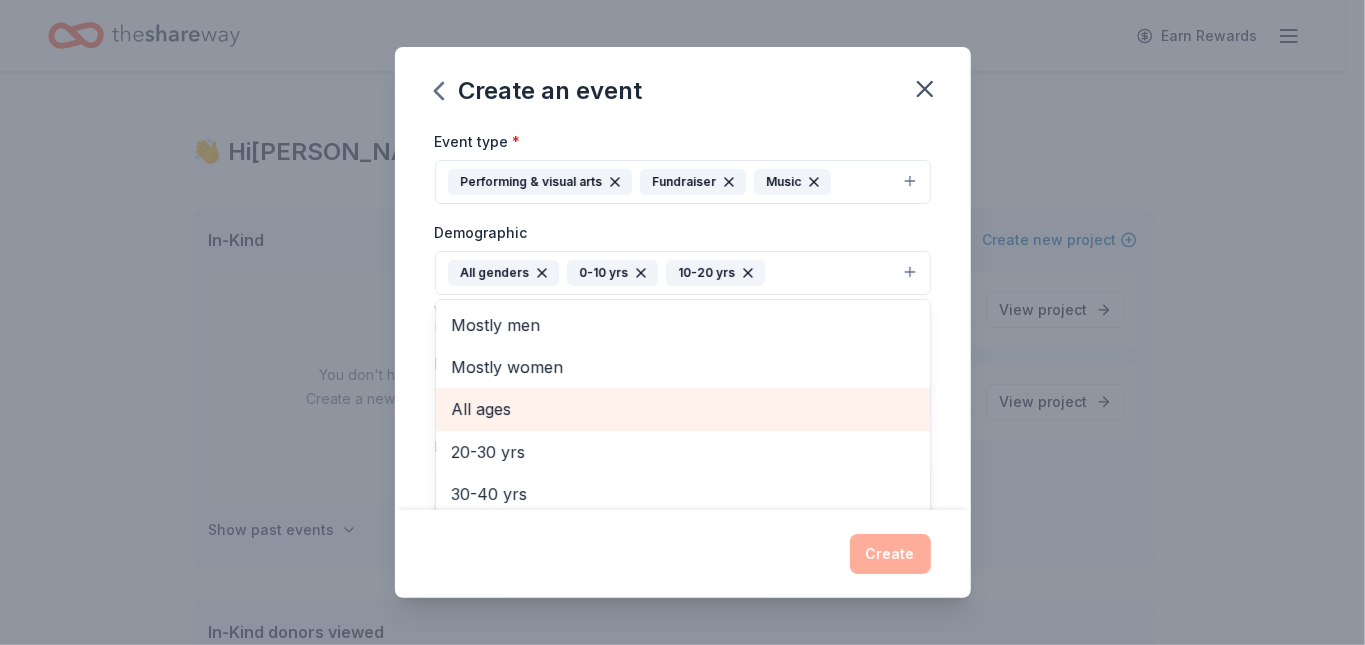 click on "All ages" at bounding box center [683, 409] 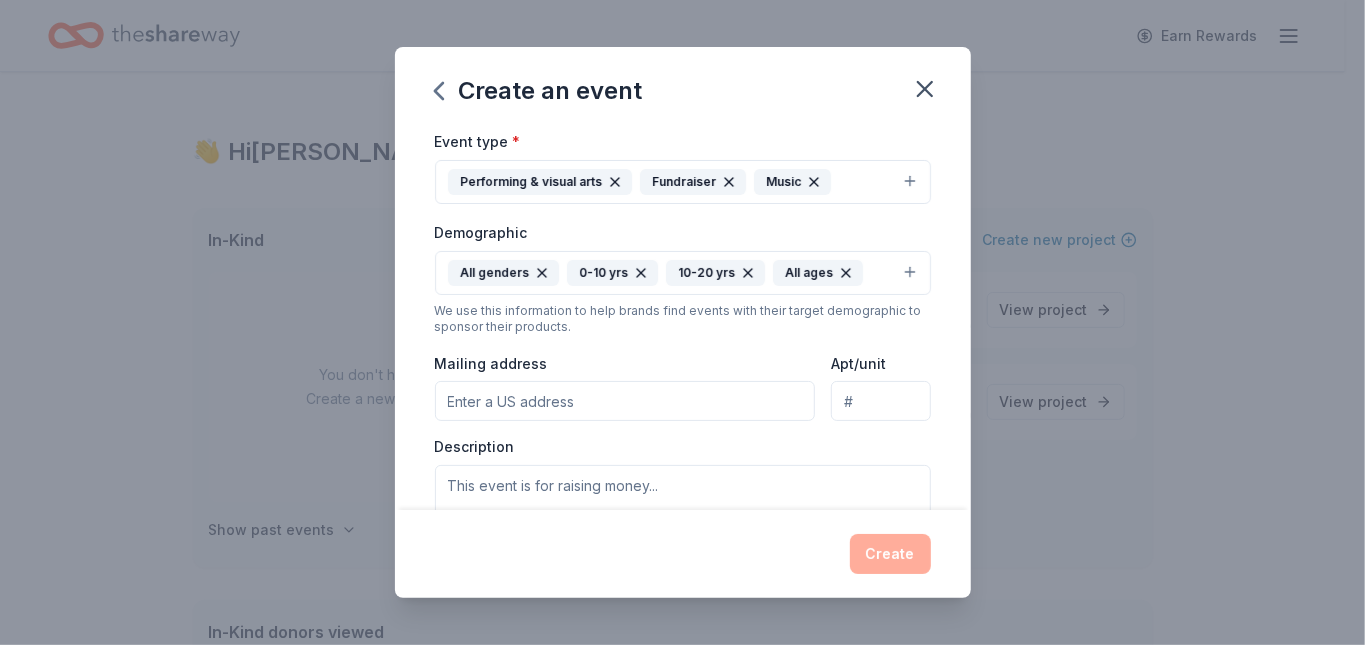click 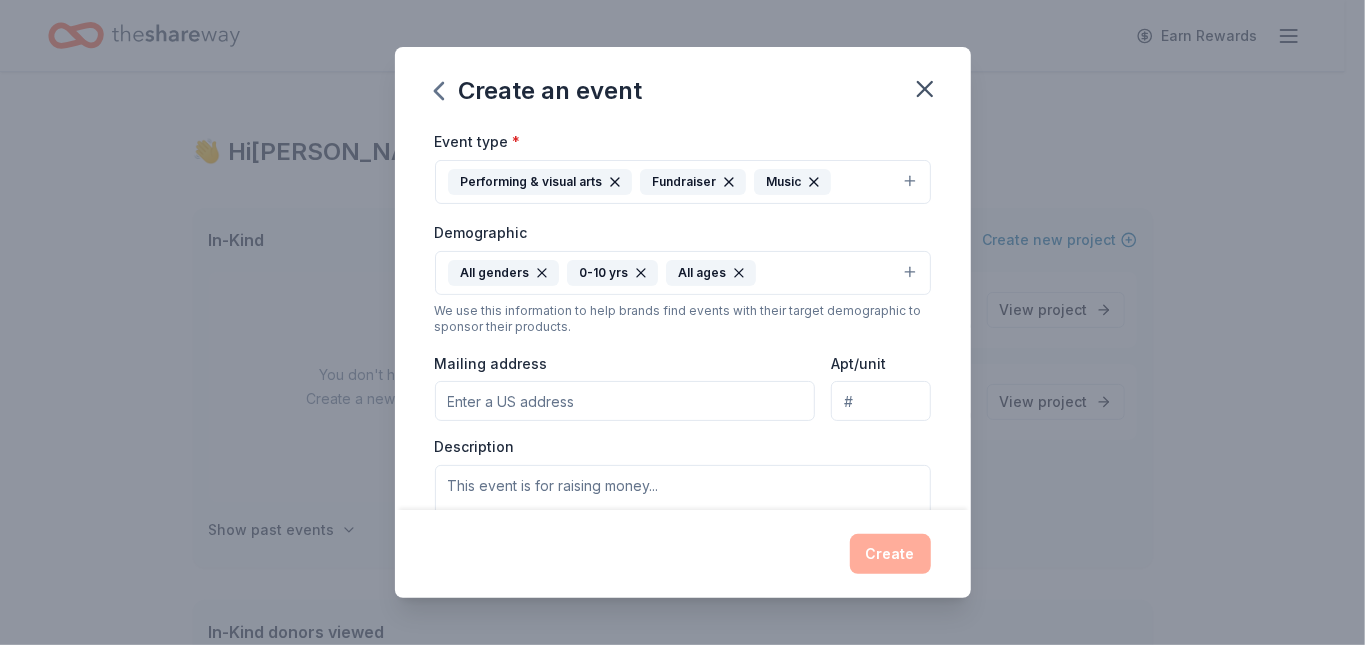 click 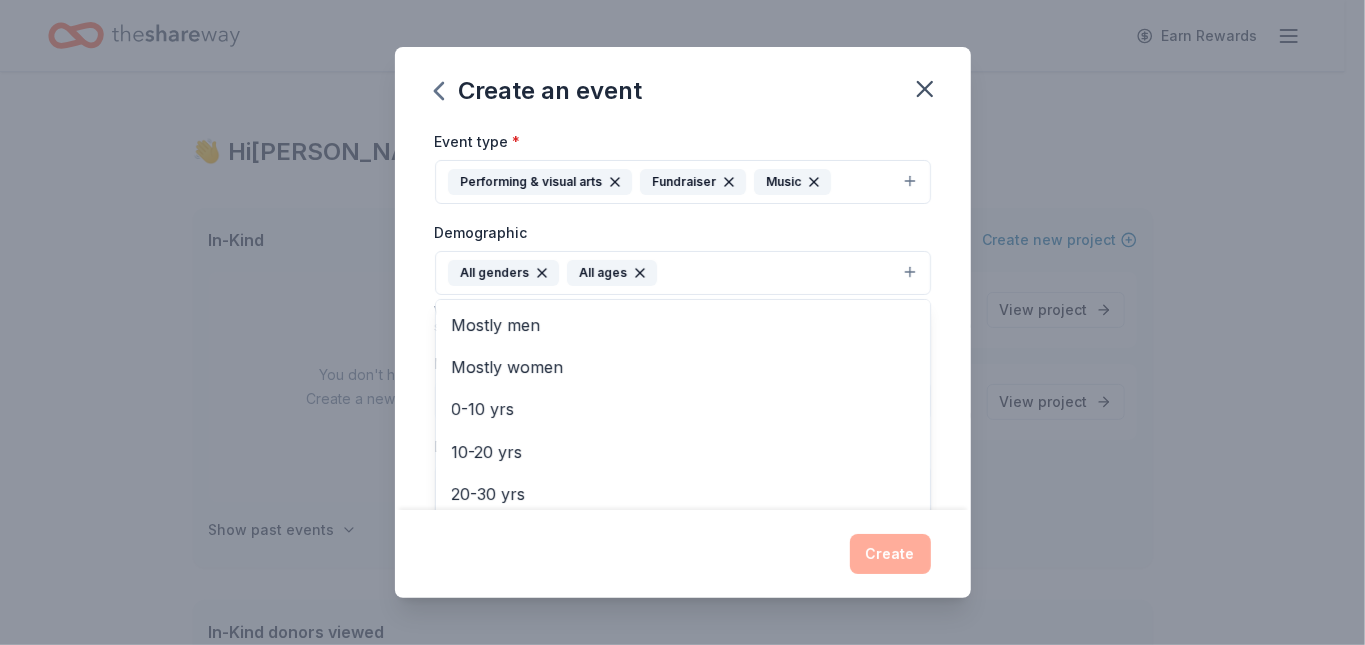 click on "All genders All ages" at bounding box center (683, 273) 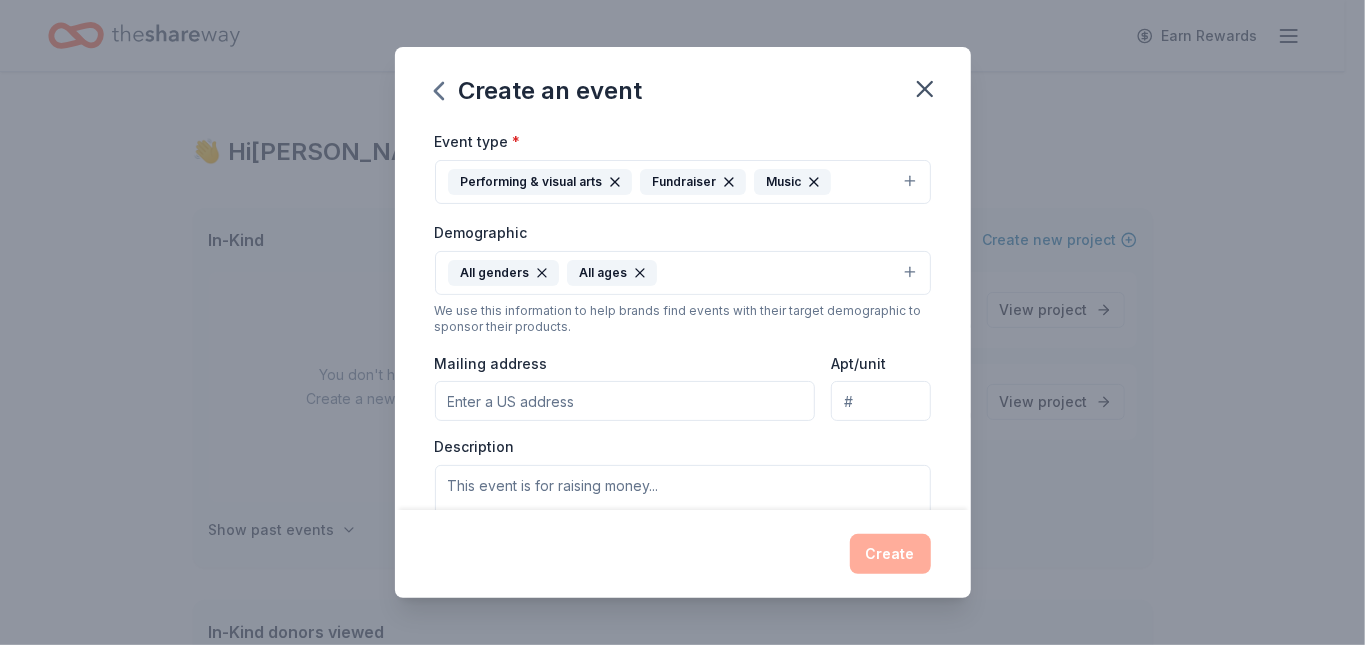 click on "Event name * Art in Action 14 /100 Event website [URL][DOMAIN_NAME] Attendance * 15 Date * [DATE] ZIP code * 33701 Event type * Performing & visual arts Fundraiser Music Demographic All genders All ages We use this information to help brands find events with their target demographic to sponsor their products. Mailing address Apt/unit Description What are you looking for? * Auction & raffle Meals Snacks Desserts Alcohol Beverages Send me reminders Email me reminders of donor application deadlines Recurring event" at bounding box center [683, 319] 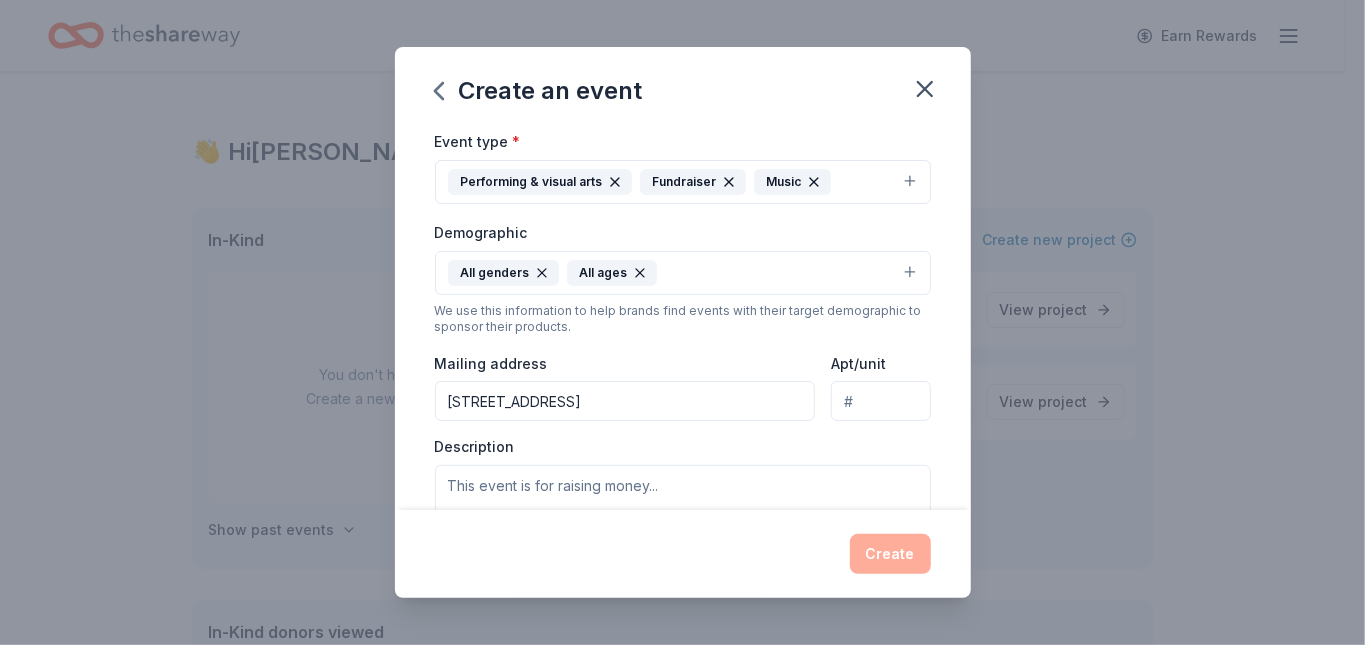 type on "[STREET_ADDRESS]" 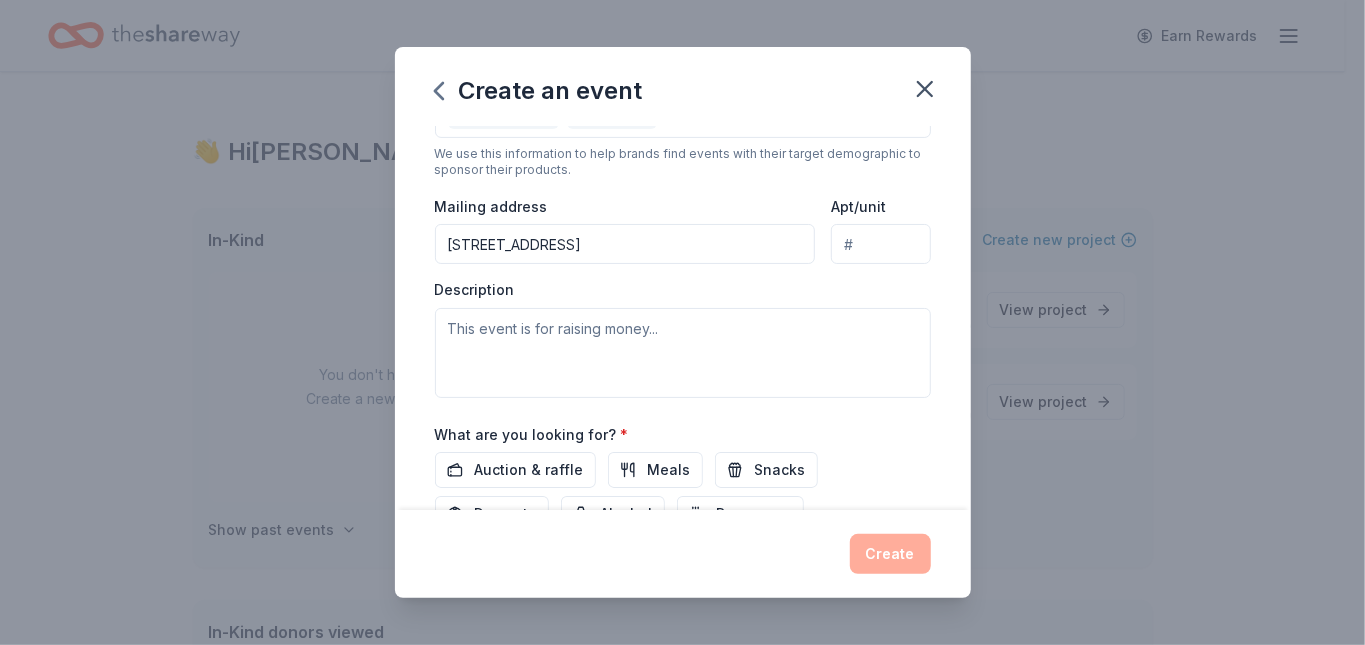 scroll, scrollTop: 445, scrollLeft: 0, axis: vertical 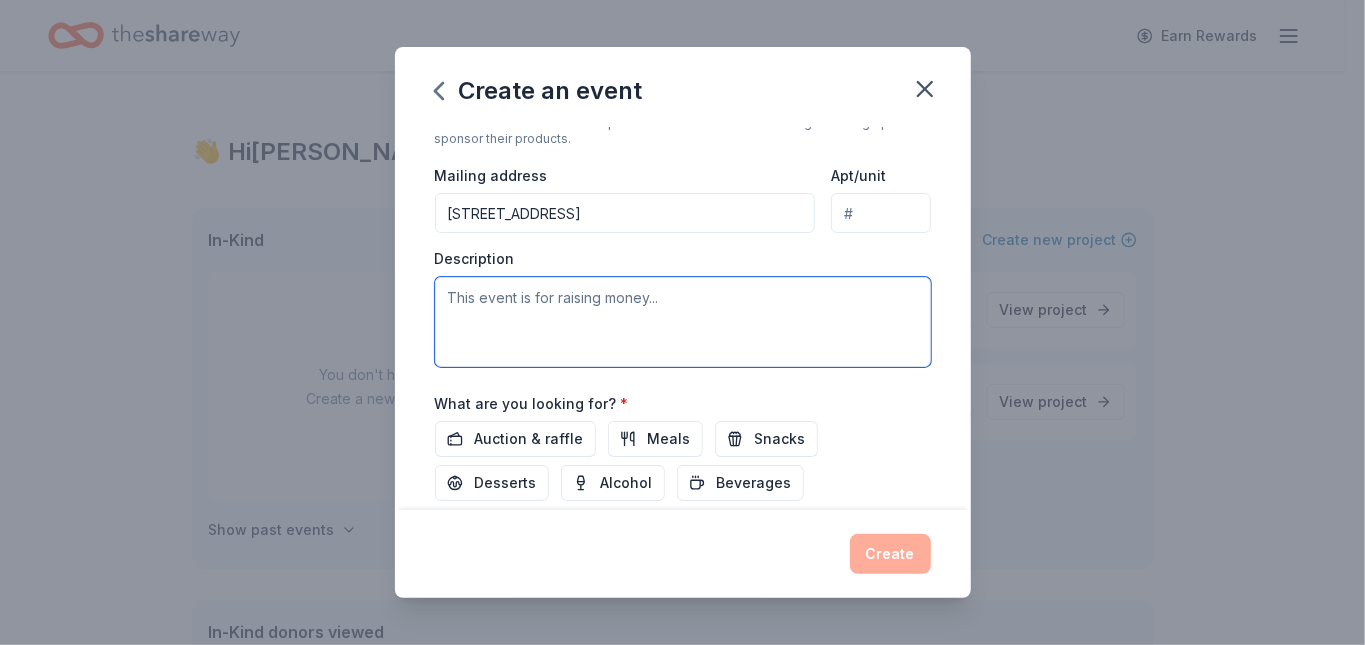 click at bounding box center [683, 322] 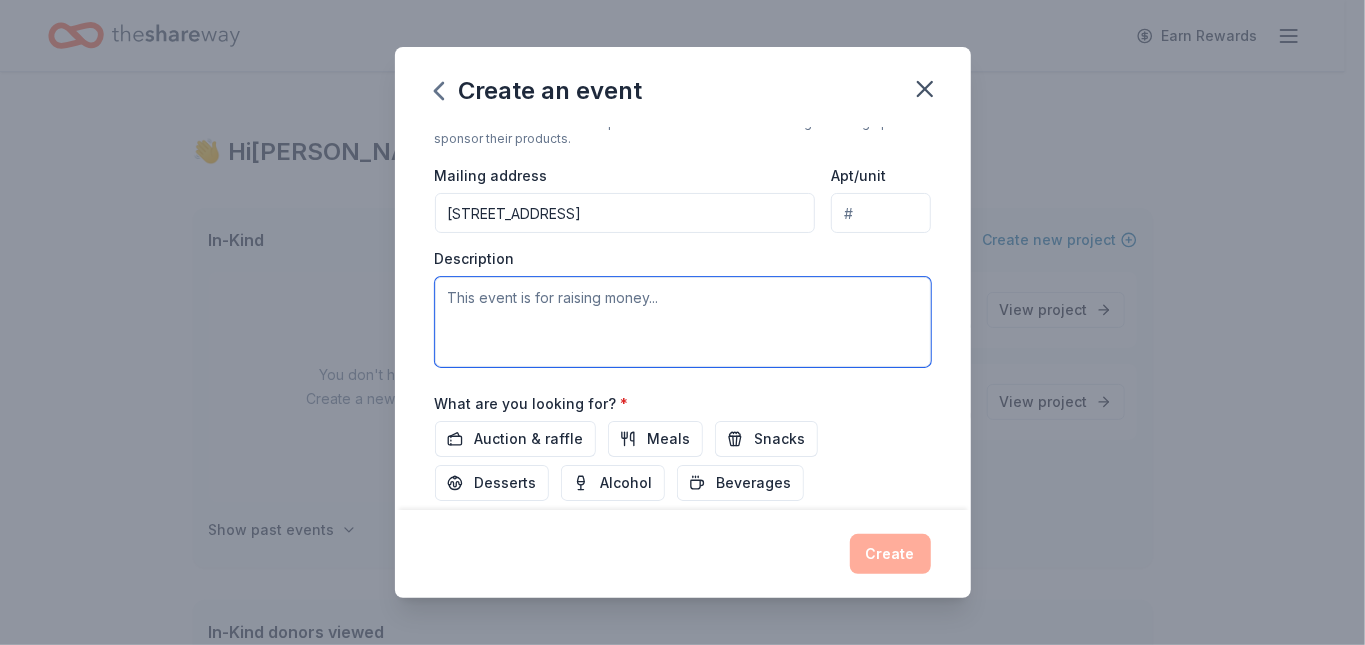 paste on "Support Art in Action – Turning Trash into Treasure
Art in Action is a youth-powered, city-sponsored program that combines environmental education with hands-on creativity. Through upcycled art, community cleanups, and civic storytelling, underserved youth ages [DEMOGRAPHIC_DATA] learn how to create with purpose and make an impact.
Your support helps fund supplies, meals, transportation, and exhibit materials—removing barriers so every participant can thrive.
Every dollar, every donation, makes a difference.
Whether it's a paintbrush, a bus ride, or a display stand for their final showcase, your contribution helps bring these young artists' visions to life.
Join us in empowering the next generation of creative changemakers." 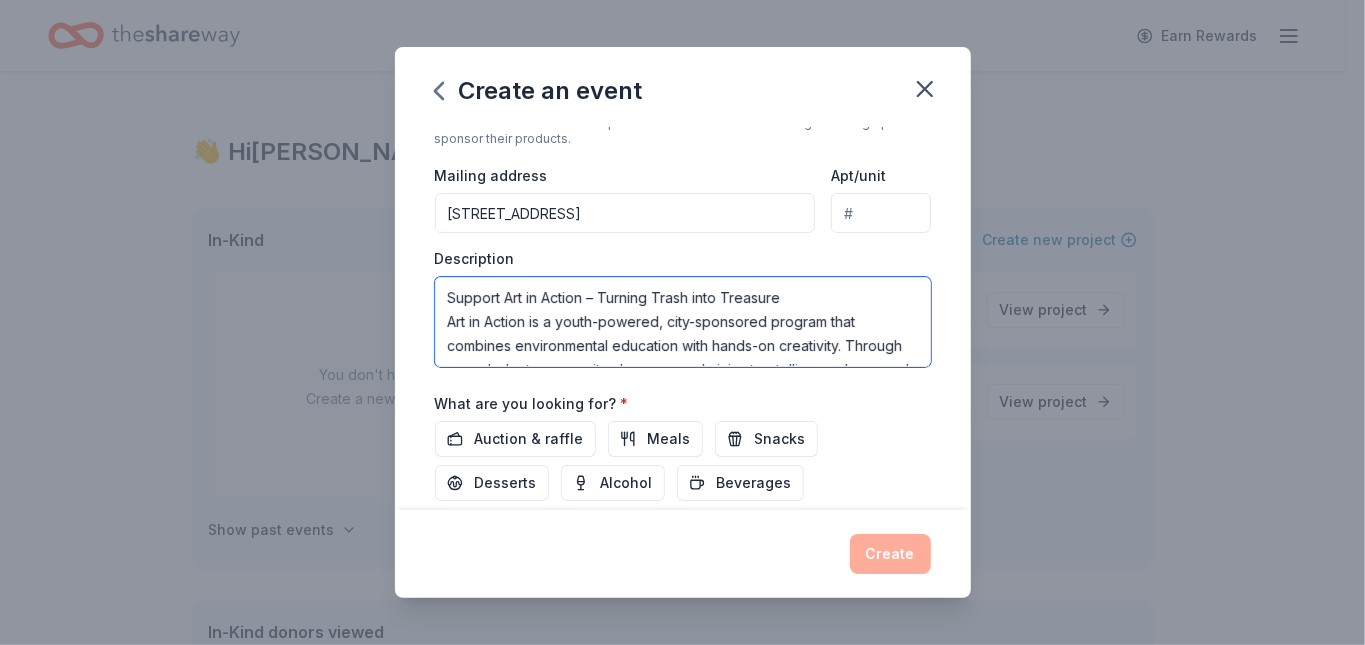 scroll, scrollTop: 288, scrollLeft: 0, axis: vertical 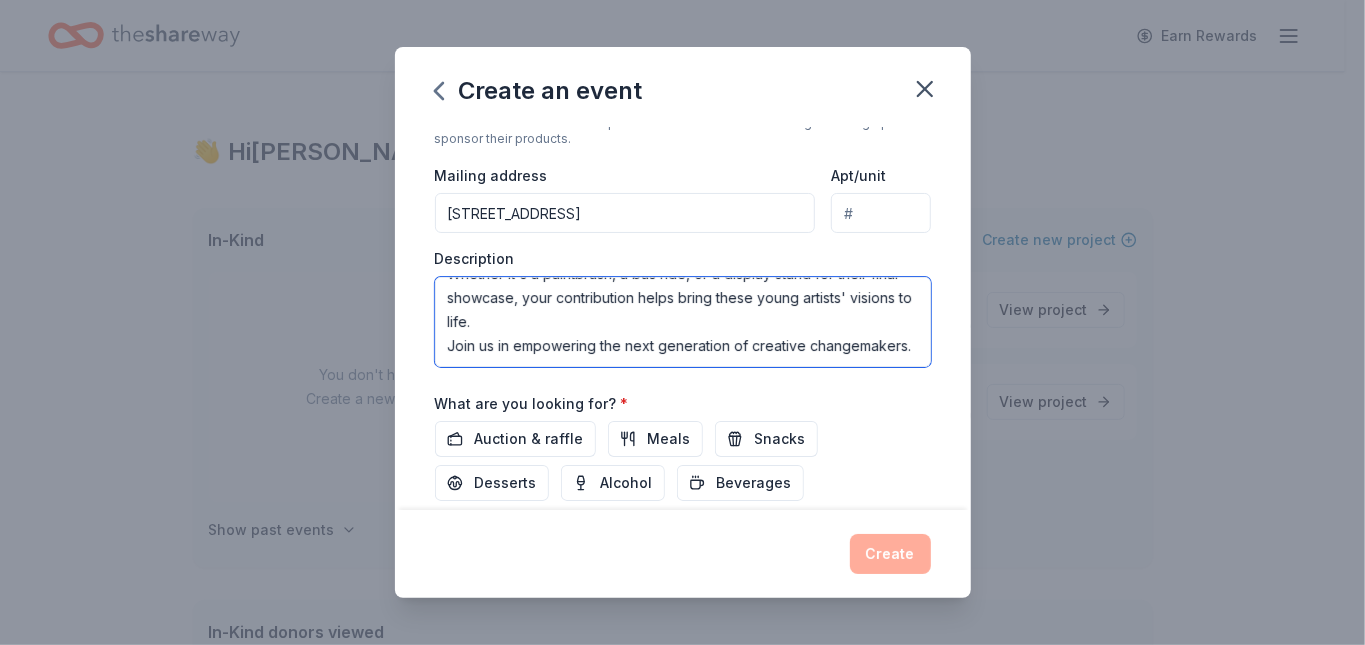 click on "Support Art in Action – Turning Trash into Treasure
Art in Action is a youth-powered, city-sponsored program that combines environmental education with hands-on creativity. Through upcycled art, community cleanups, and civic storytelling, underserved youth ages [DEMOGRAPHIC_DATA] learn how to create with purpose and make an impact.
Your support helps fund supplies, meals, transportation, and exhibit materials—removing barriers so every participant can thrive.
Every dollar, every donation, makes a difference.
Whether it's a paintbrush, a bus ride, or a display stand for their final showcase, your contribution helps bring these young artists' visions to life.
Join us in empowering the next generation of creative changemakers." at bounding box center (683, 322) 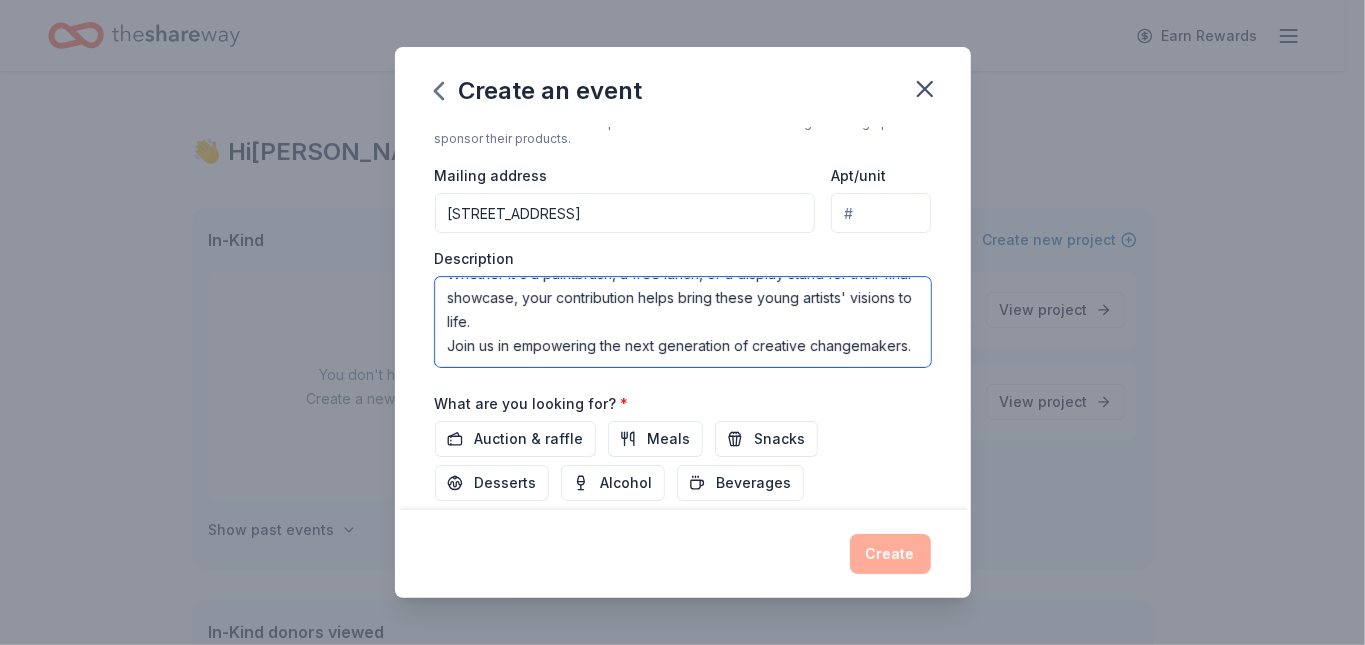 scroll, scrollTop: 288, scrollLeft: 0, axis: vertical 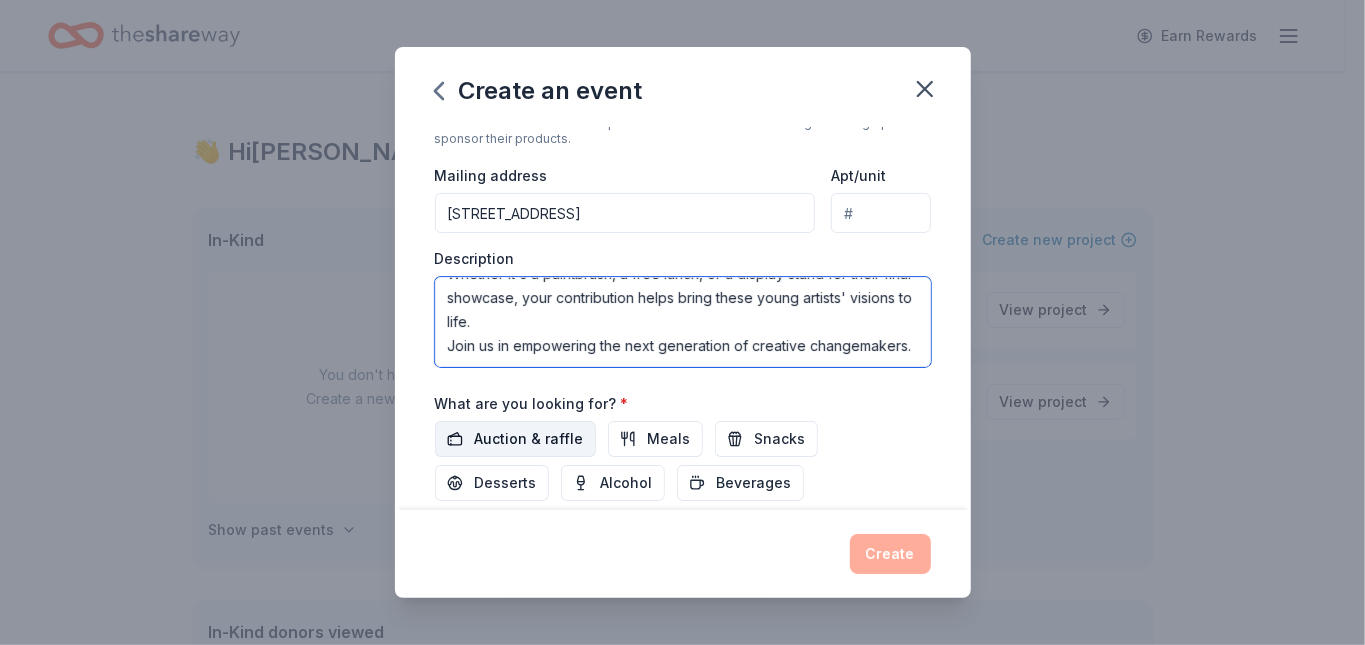 type on "Support Art in Action – Turning Trash into Treasure
Art in Action is a youth-powered, city-sponsored program that combines environmental education with hands-on creativity. Through upcycled art, community cleanups, and civic storytelling, underserved youth ages [DEMOGRAPHIC_DATA] learn how to create with purpose and make an impact.
Your support helps fund supplies, meals, transportation, and exhibit materials—removing barriers so every participant can thrive.
Every dollar, every donation, makes a difference.
Whether it's a paintbrush, a free lunch, or a display stand for their final showcase, your contribution helps bring these young artists' visions to life.
Join us in empowering the next generation of creative changemakers." 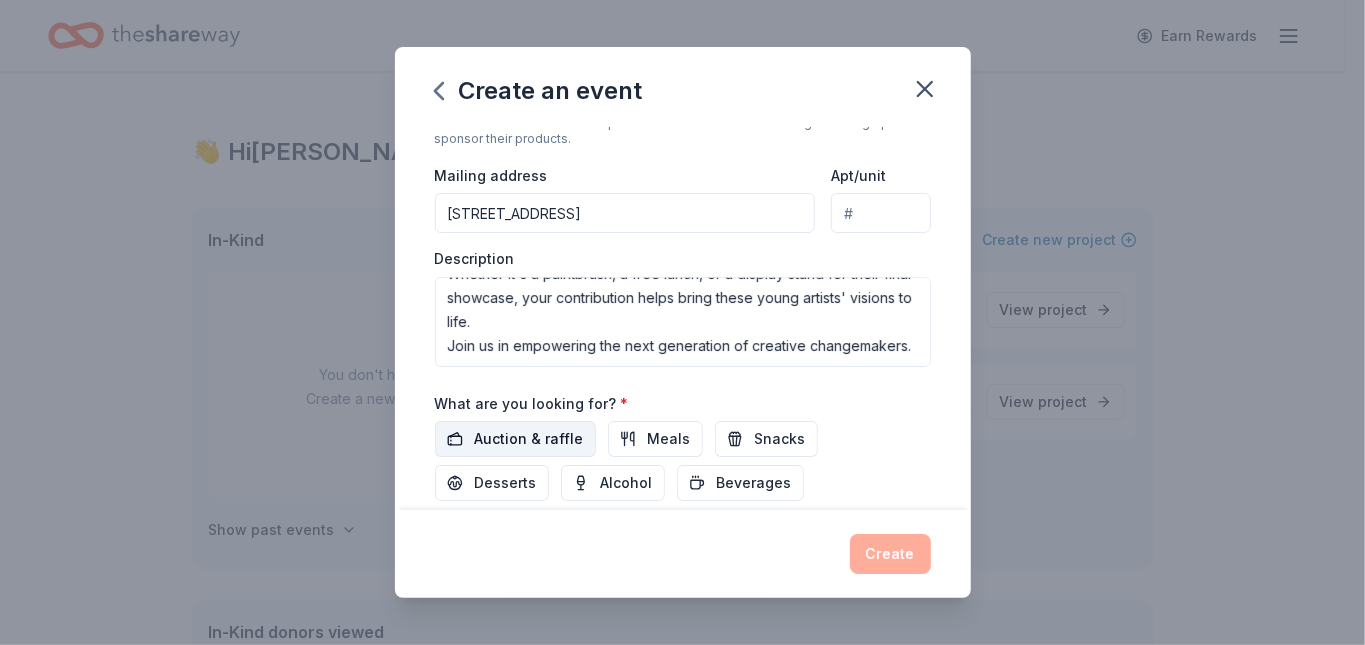 click on "Auction & raffle" at bounding box center (529, 439) 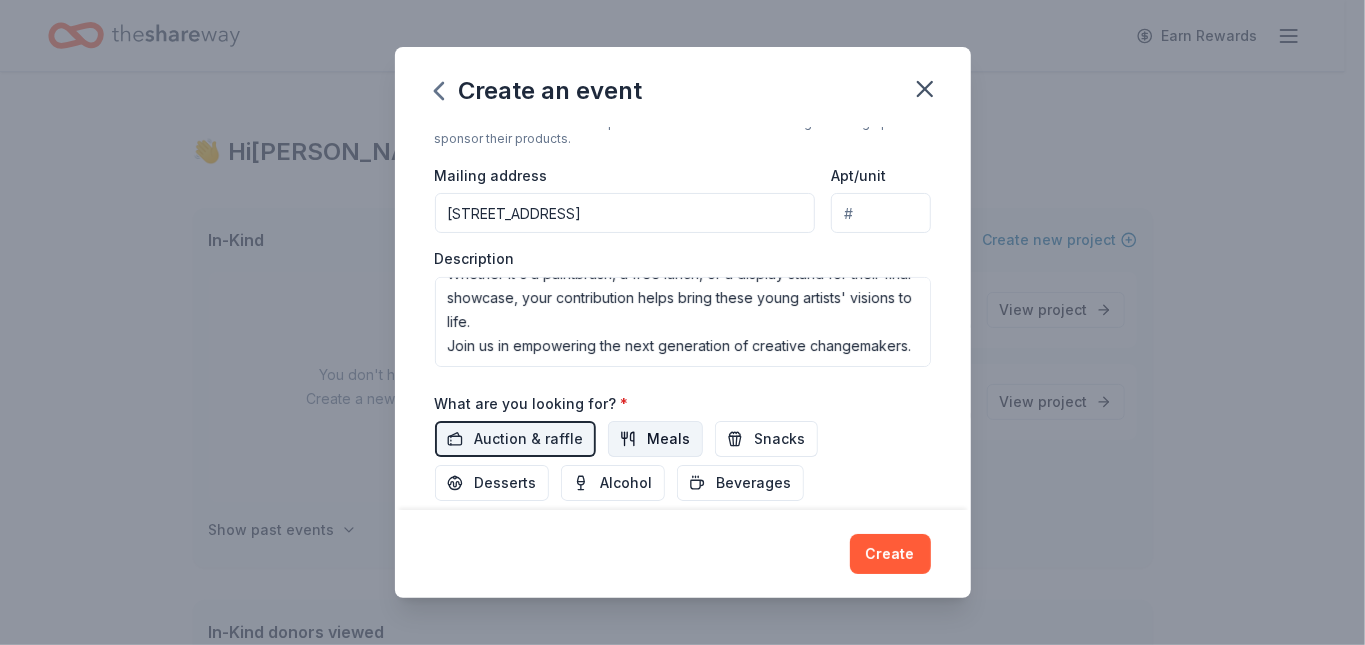 click on "Meals" at bounding box center [669, 439] 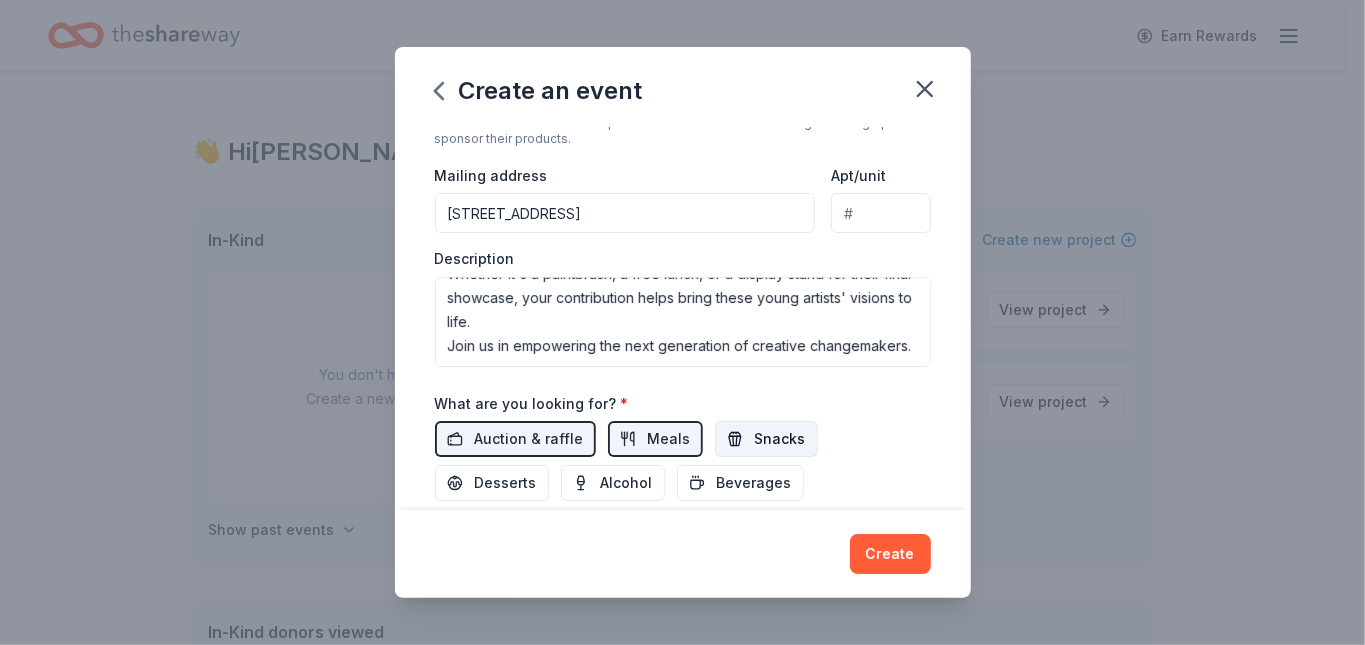 click on "Snacks" at bounding box center (766, 439) 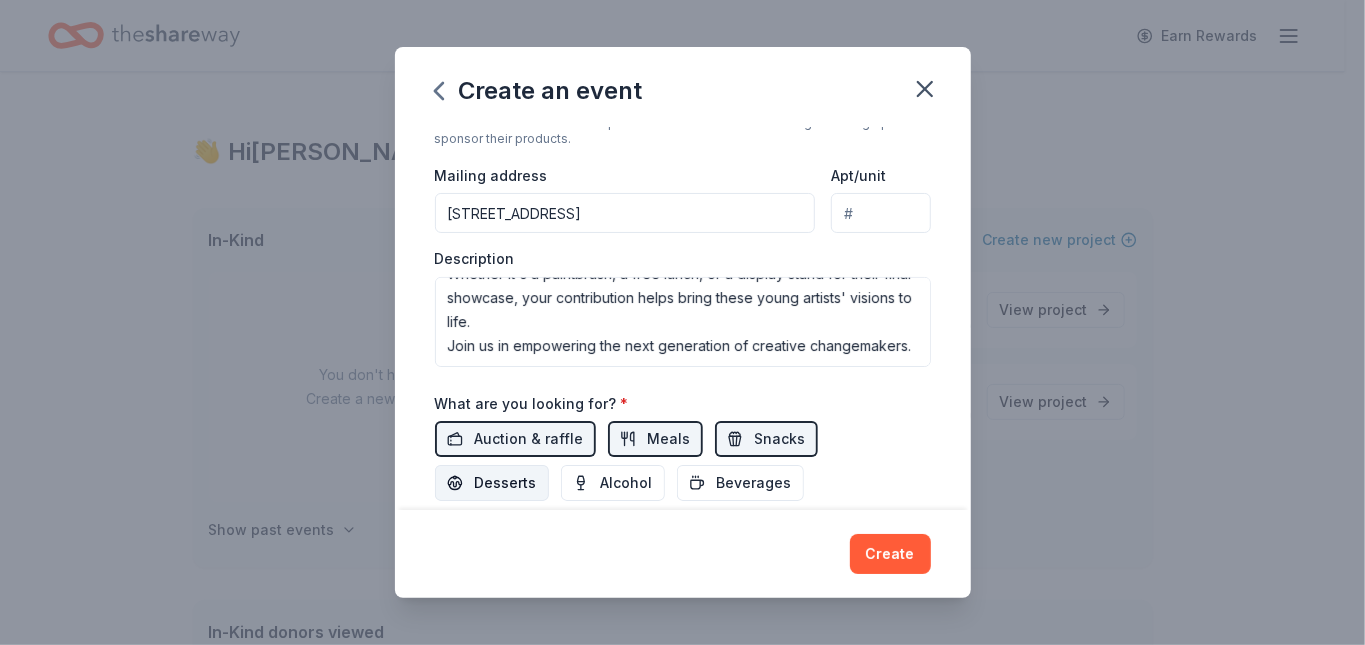 click on "Desserts" at bounding box center [506, 483] 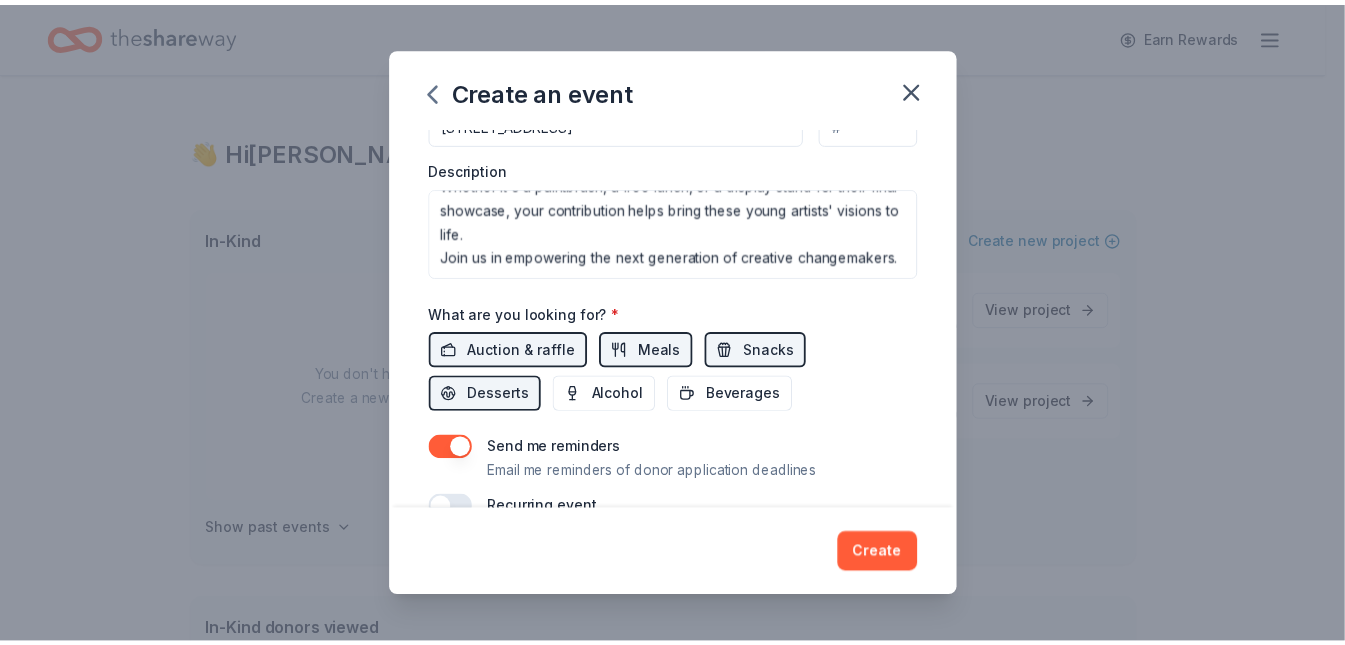 scroll, scrollTop: 578, scrollLeft: 0, axis: vertical 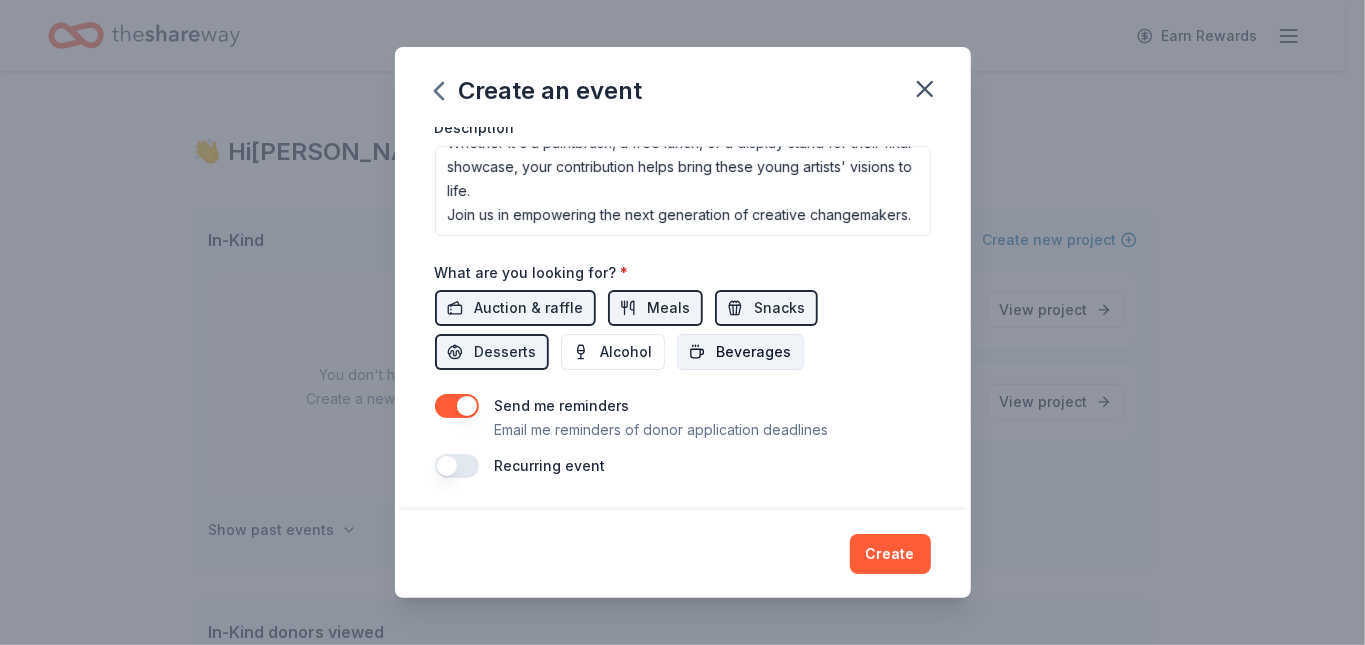 click on "Beverages" at bounding box center (740, 352) 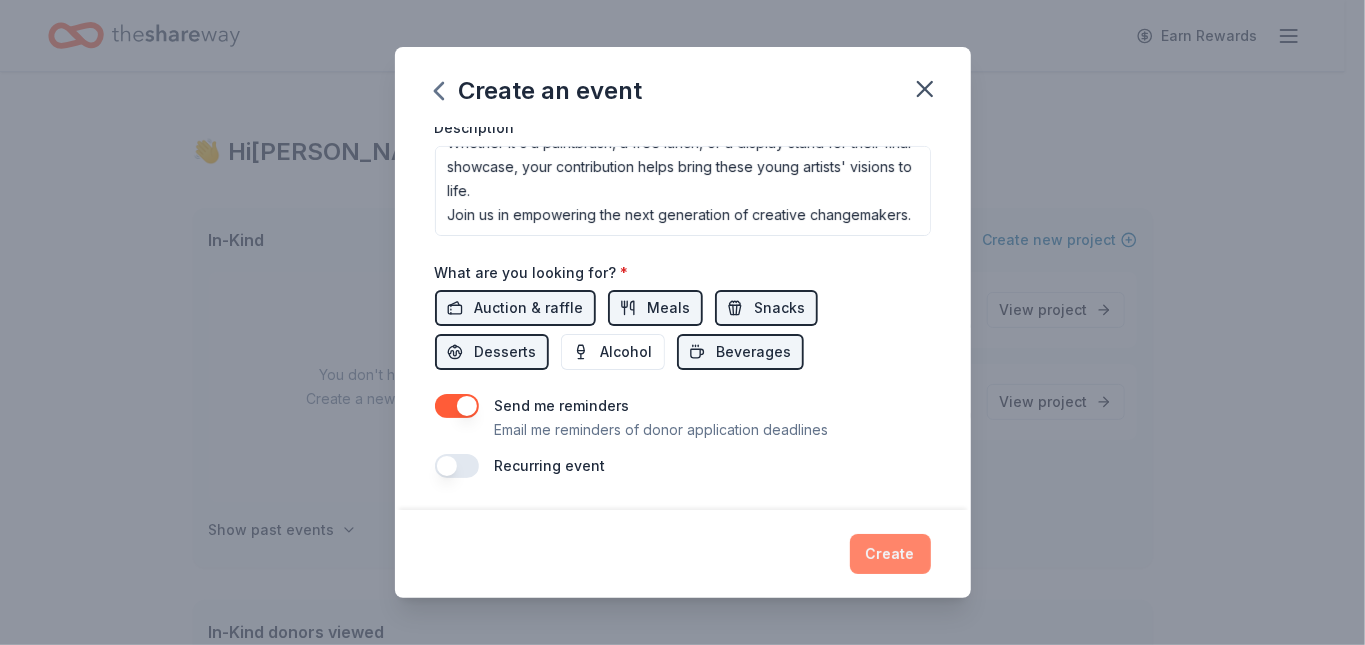click on "Create" at bounding box center (890, 554) 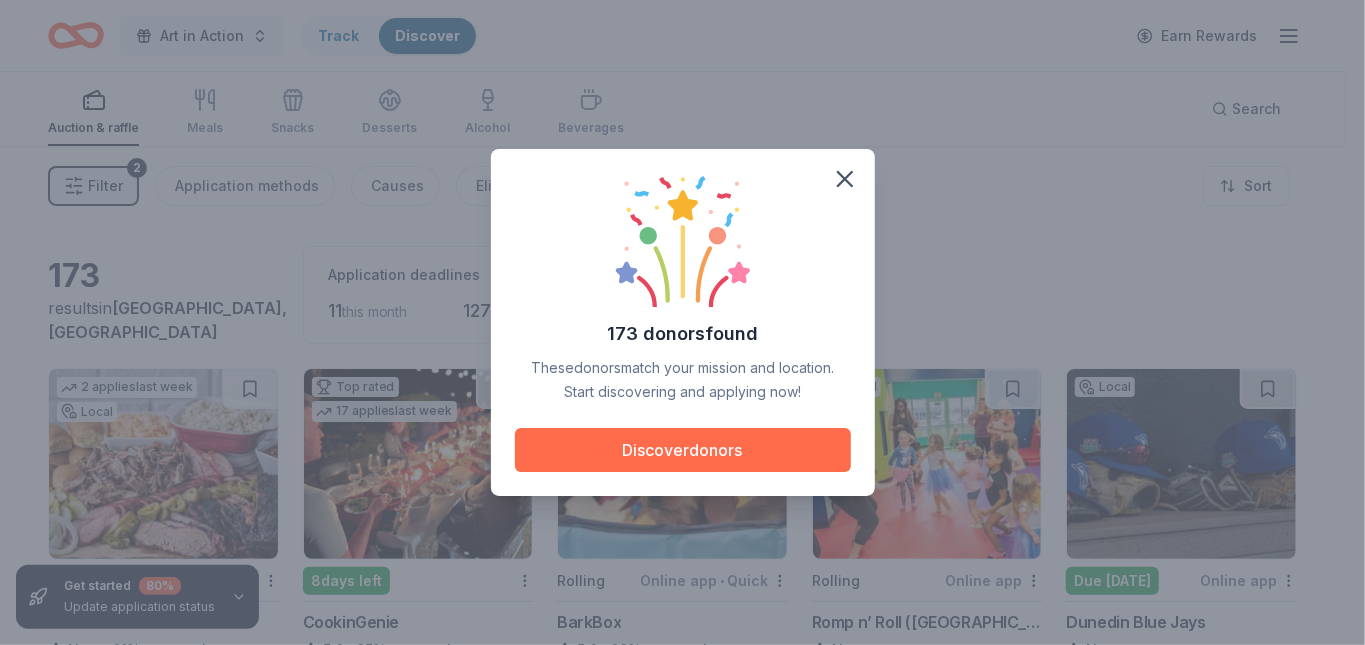 click on "Discover  donors" at bounding box center (683, 450) 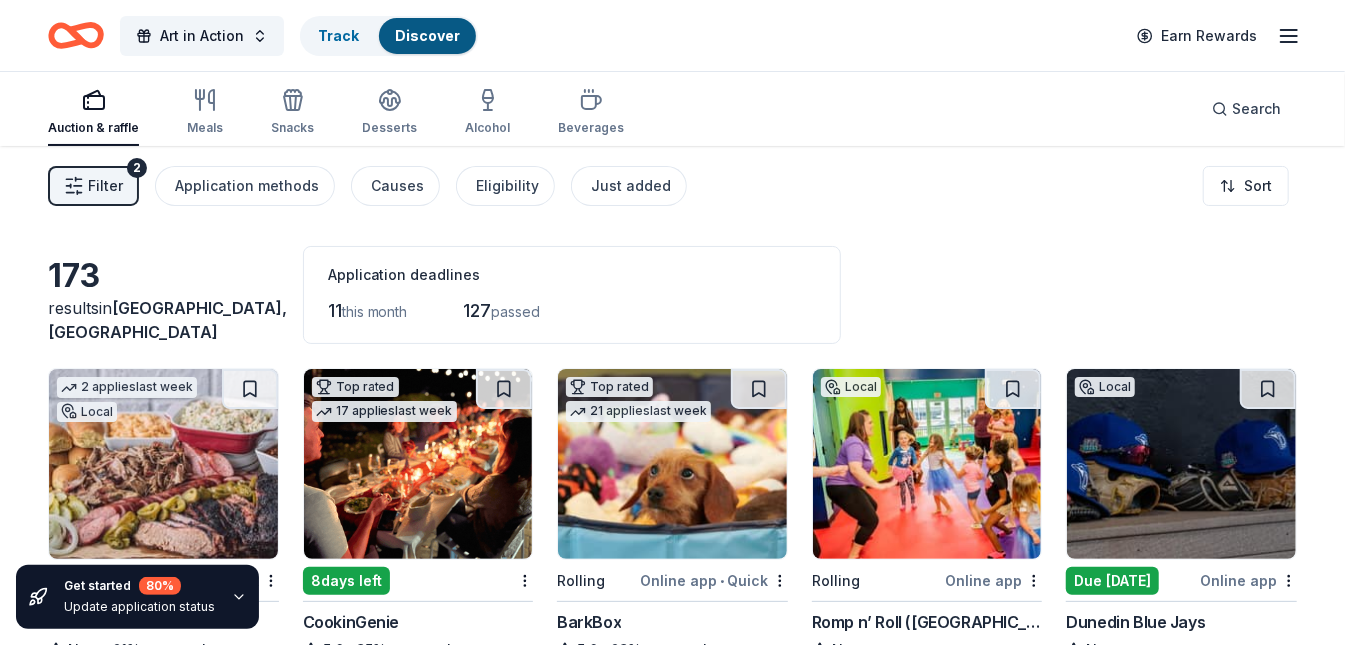click on "173 results  in  [GEOGRAPHIC_DATA], [GEOGRAPHIC_DATA] Application deadlines 11  this month 127  passed" at bounding box center (672, 295) 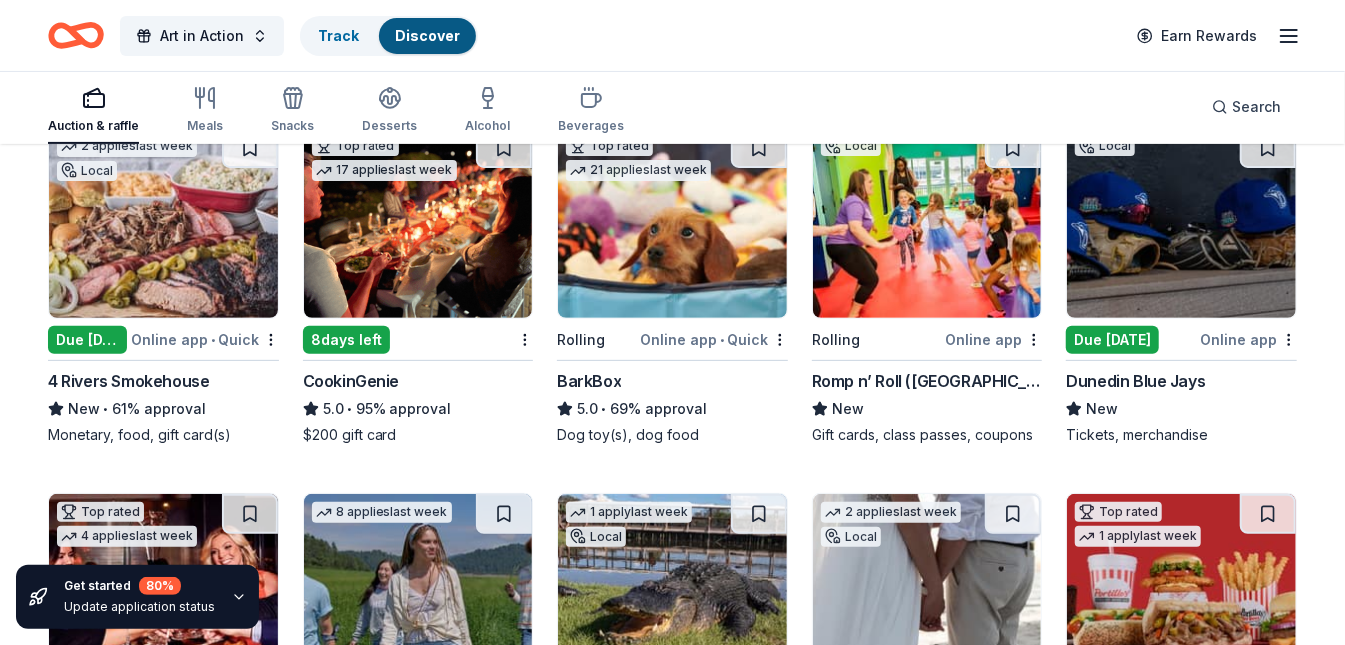 scroll, scrollTop: 256, scrollLeft: 0, axis: vertical 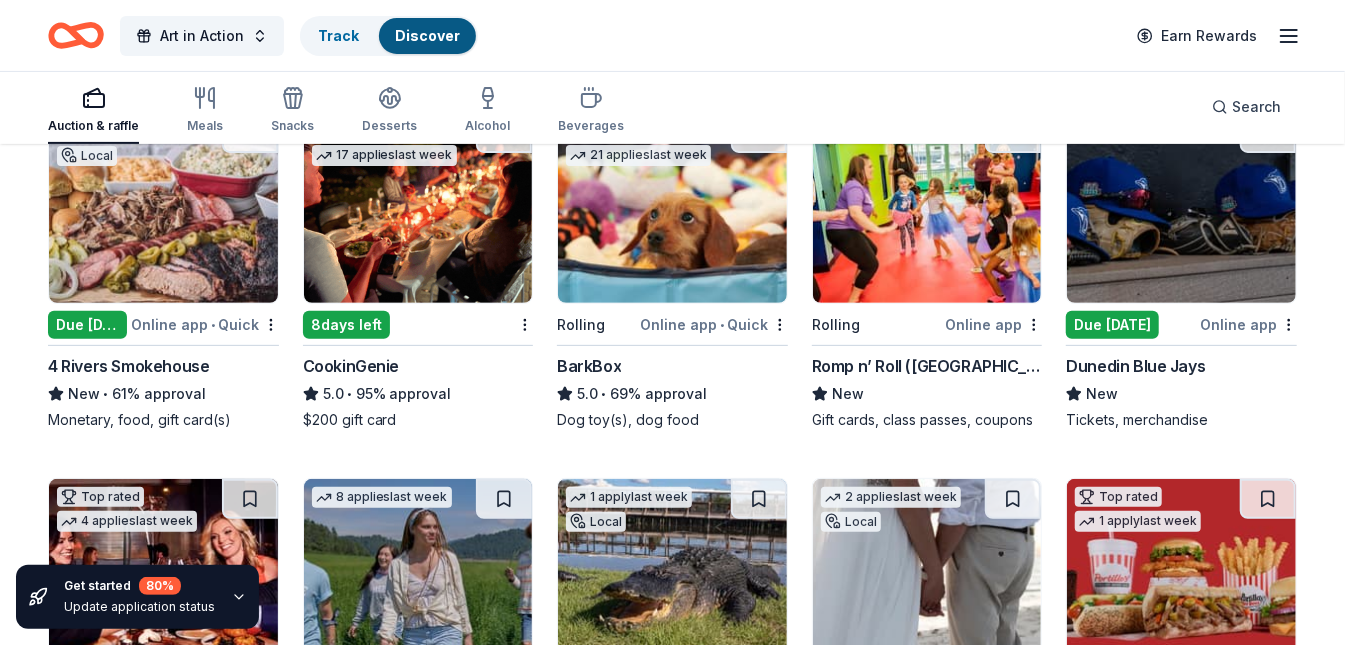 click at bounding box center [163, 208] 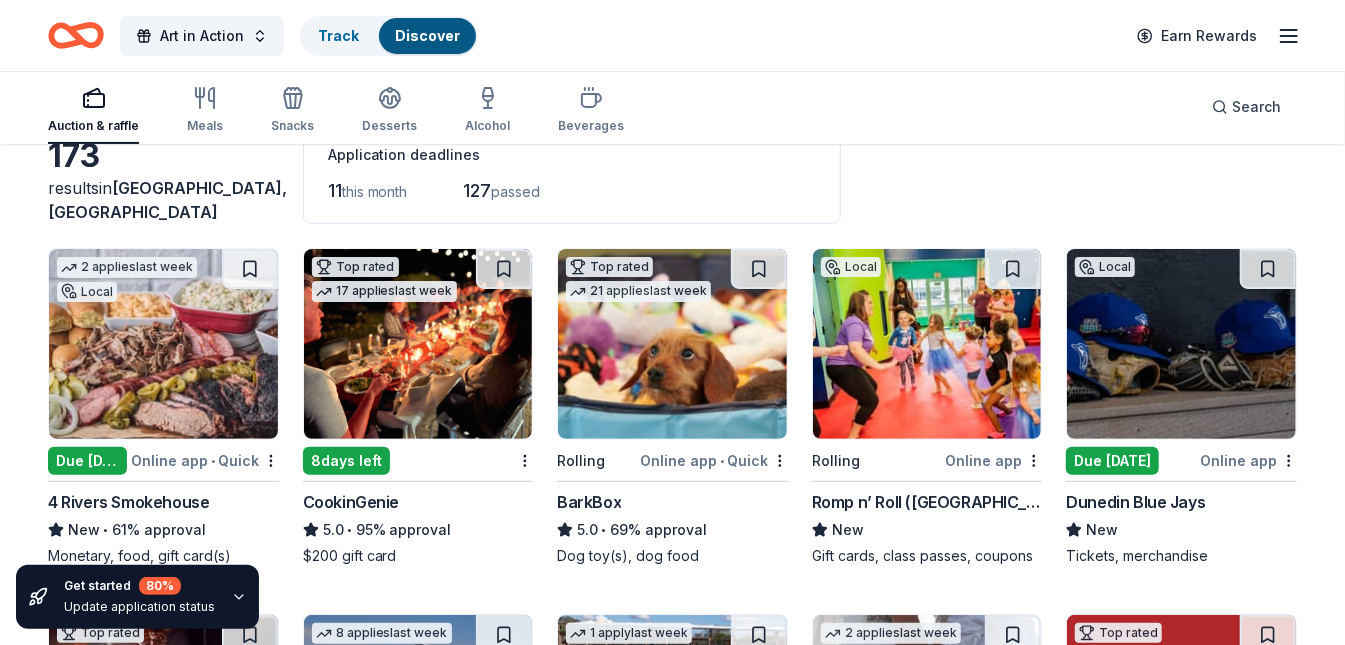 scroll, scrollTop: 148, scrollLeft: 0, axis: vertical 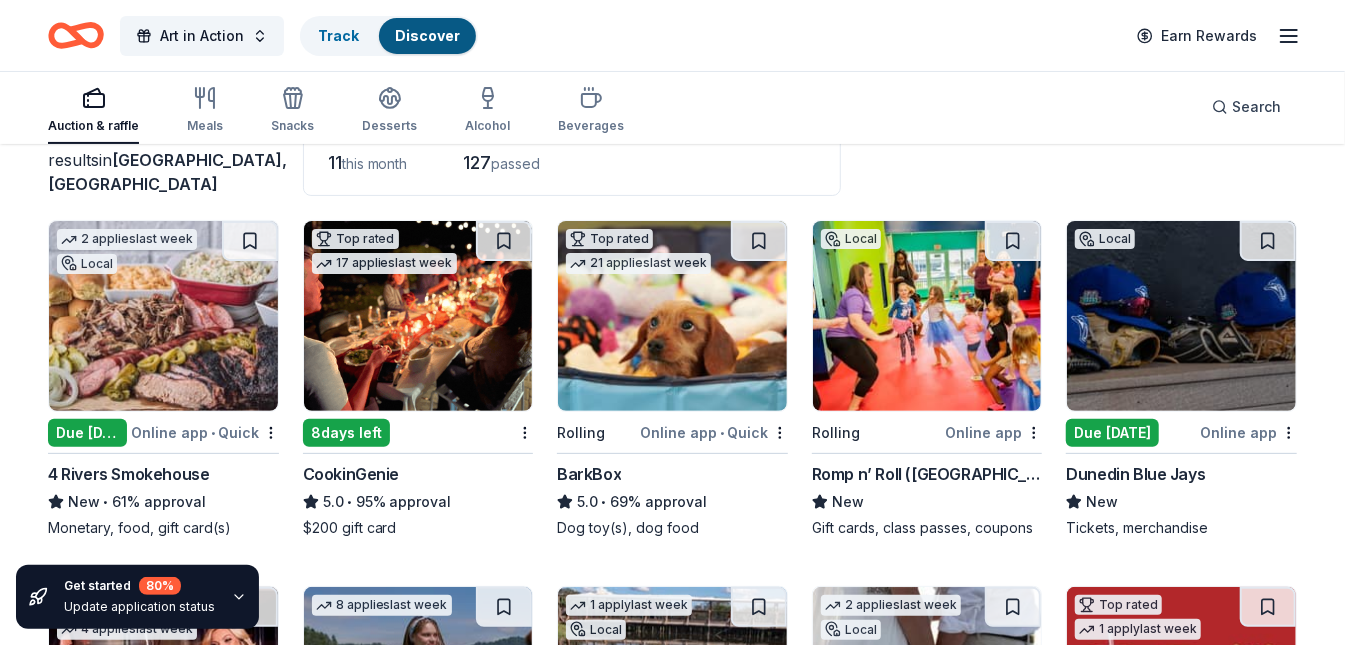 click on "11  this month 127  passed" at bounding box center (572, 163) 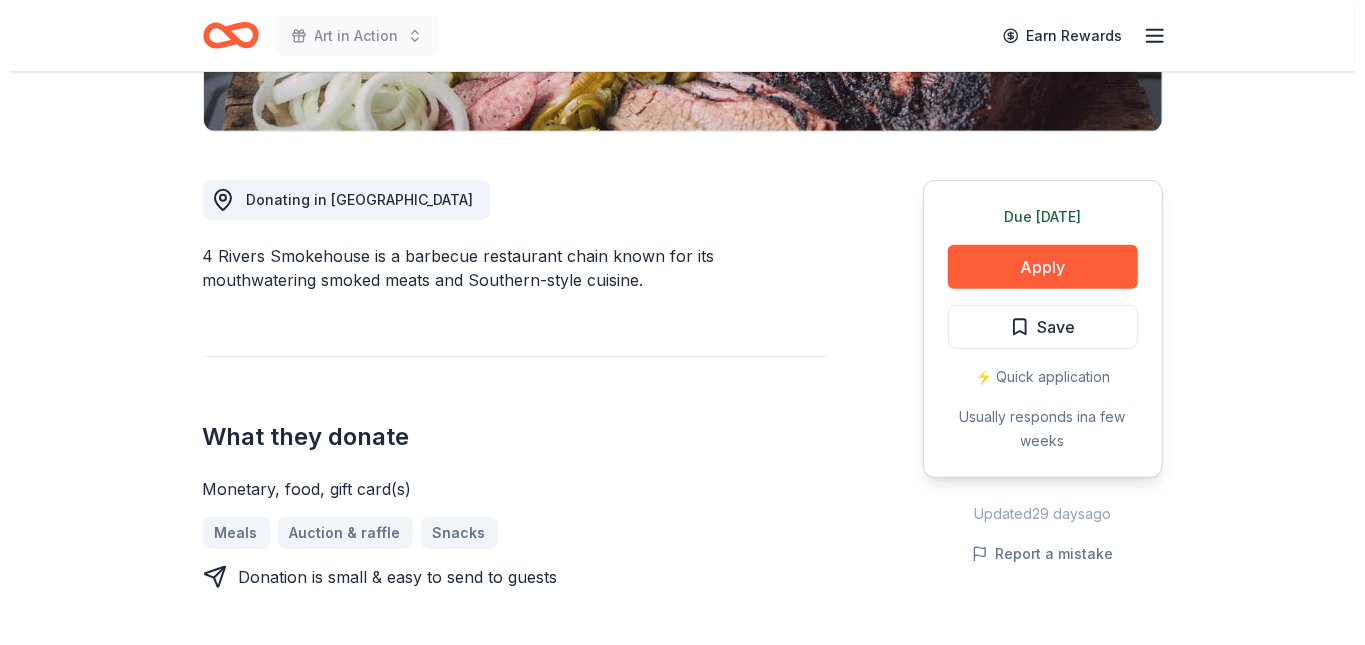 scroll, scrollTop: 489, scrollLeft: 0, axis: vertical 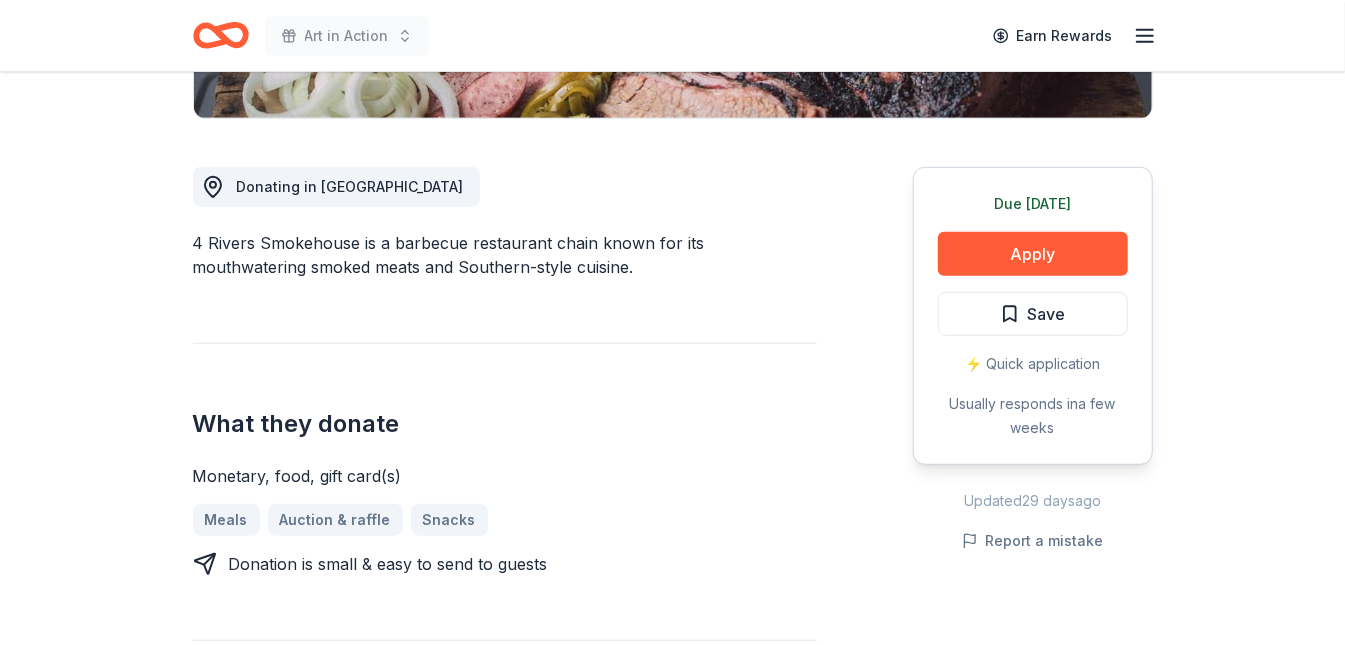 drag, startPoint x: 353, startPoint y: 237, endPoint x: 182, endPoint y: 238, distance: 171.00293 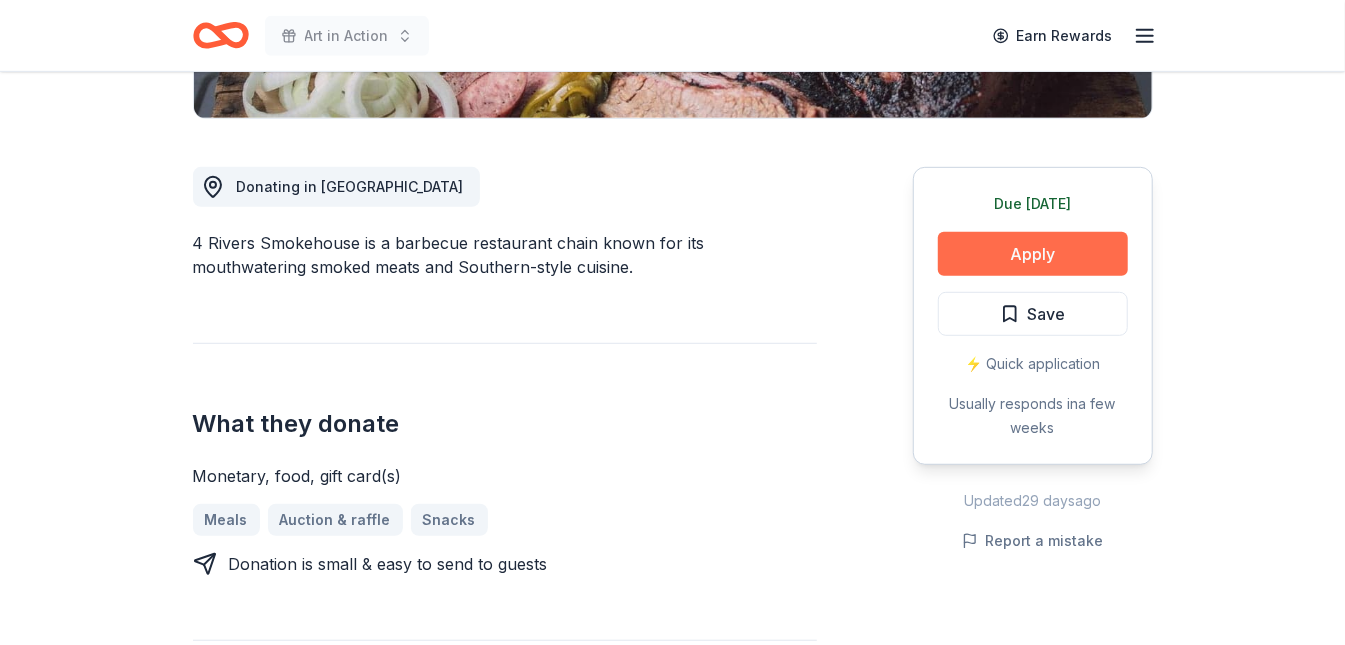 click on "Apply" at bounding box center [1033, 254] 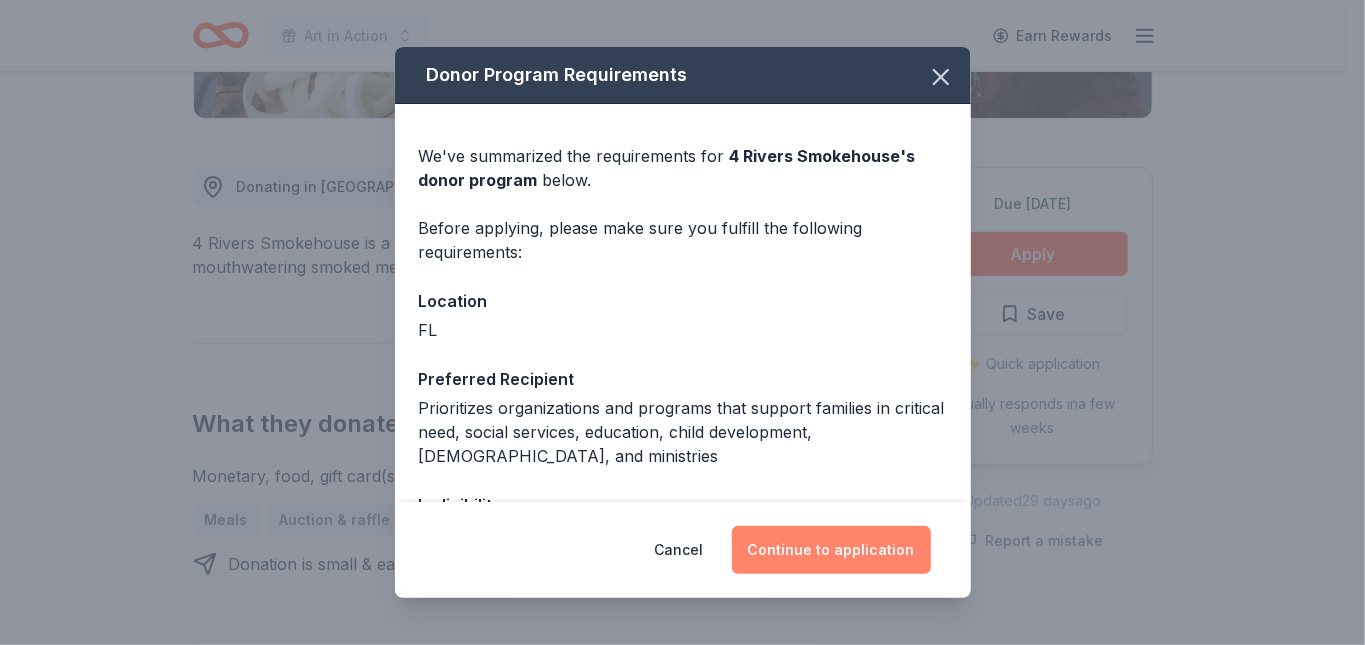 click on "Continue to application" at bounding box center (831, 550) 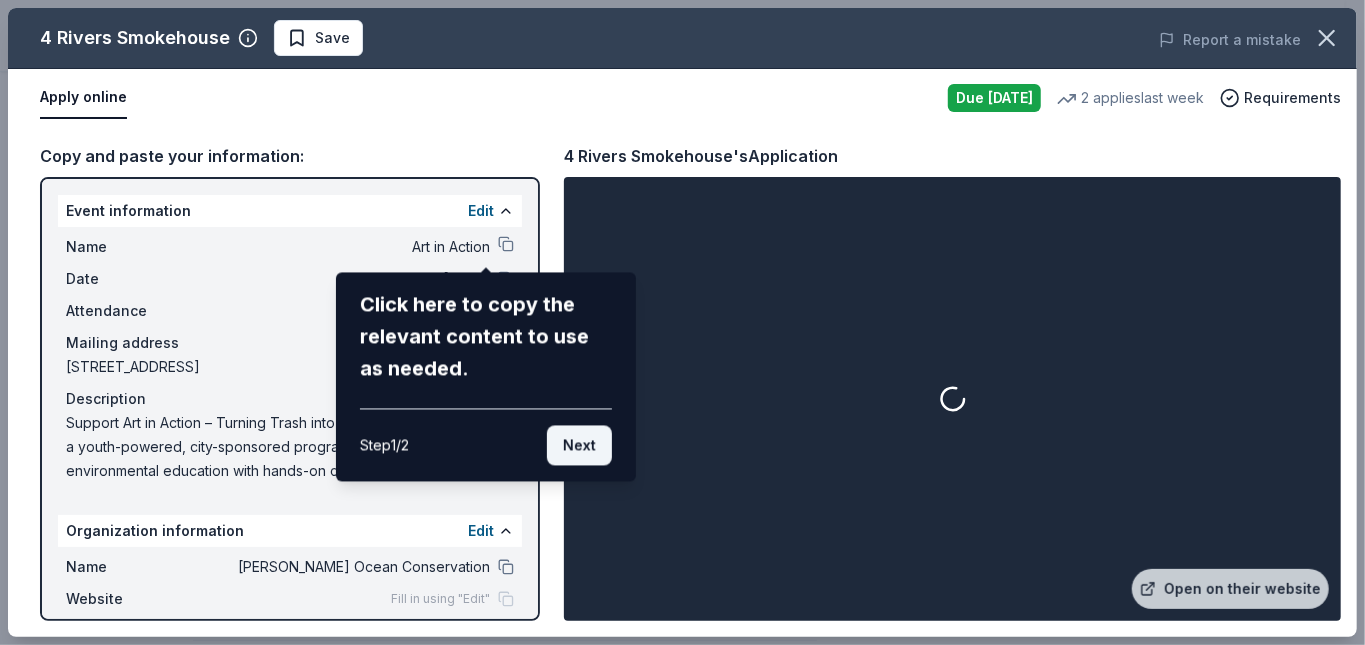 click on "Next" at bounding box center (579, 446) 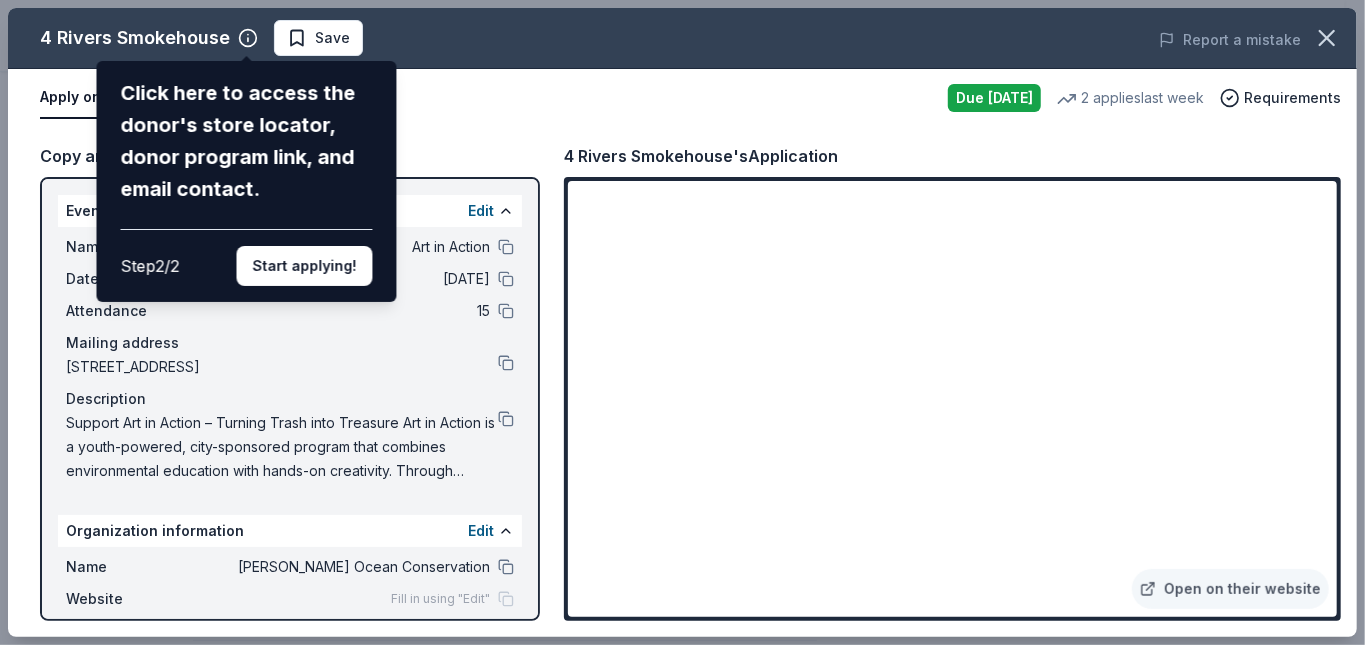 click on "4 Rivers Smokehouse Click here to access the donor's store locator, donor program link, and email contact. Step  2 / 2 Start applying! Save Report a mistake Apply online Due tomorrow 2   applies  last week Requirements Copy and paste your information: Event information Edit Name Art in Action  Date 07/25/25 Attendance 15 Mailing address 435 3rd Avenue North, St. Petersburg, FL 33701 Description Organization information Edit Name Byrne Ocean Conservation Website Fill in using "Edit" EIN 82-4736893 Mission statement Byrne Ocean Conservation is a nonprofit organization focused on youth development. It is based in St Petersburg, FL. It received its nonprofit status in 2018. 4 Rivers Smokehouse's  Application Open on their website" at bounding box center (682, 322) 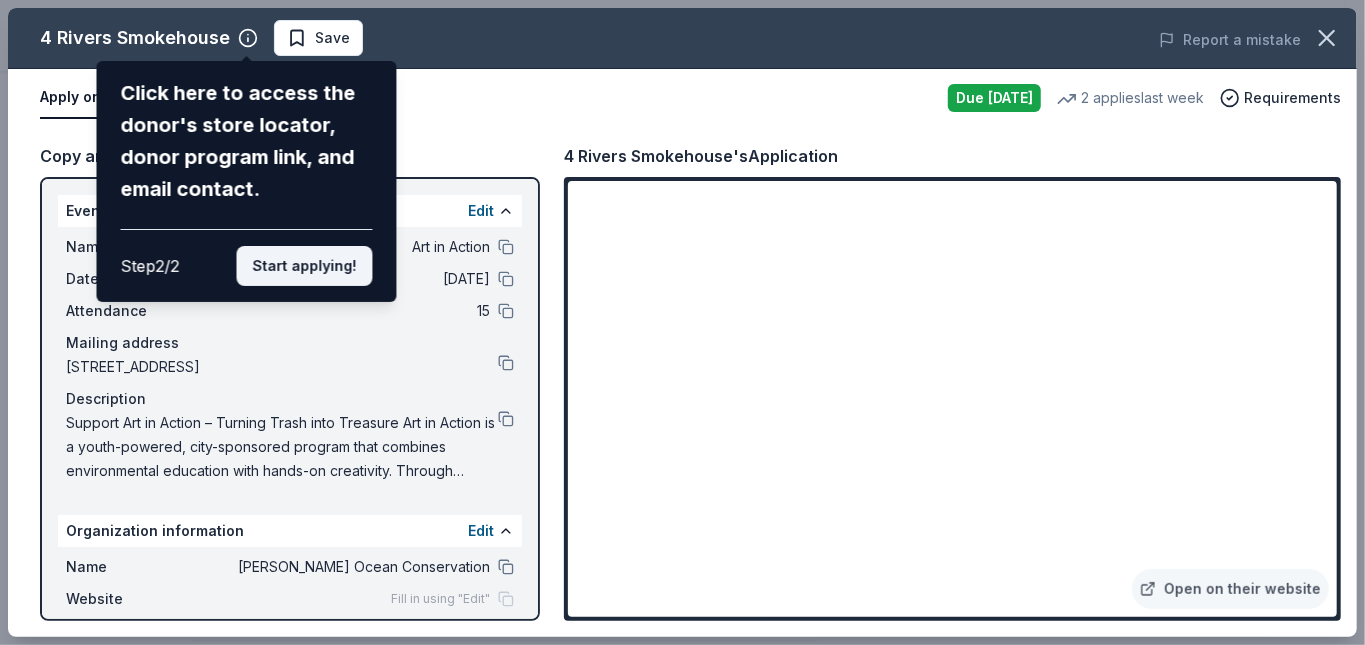click on "Start applying!" at bounding box center [305, 266] 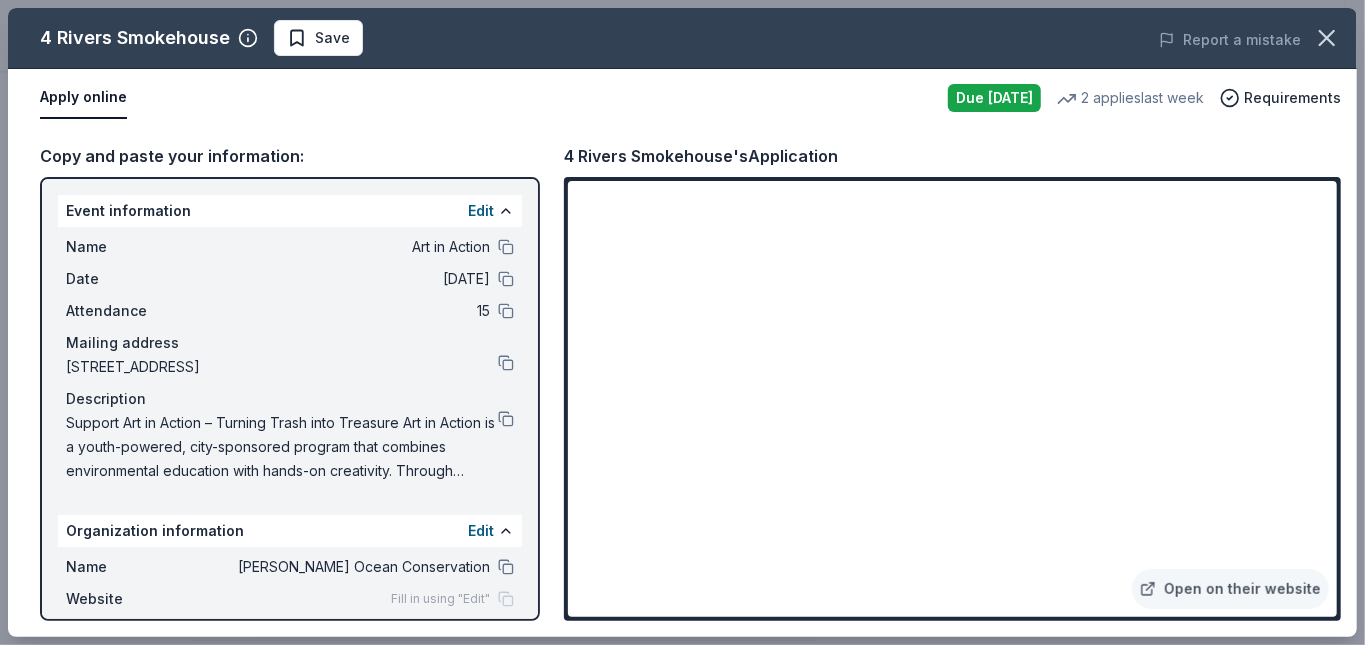 click on "Copy and paste your information: Event information Edit Name Art in Action  Date 07/25/25 Attendance 15 Mailing address 435 3rd Avenue North, St. Petersburg, FL 33701 Description Support Art in Action – Turning Trash into Treasure
Art in Action is a youth-powered, city-sponsored program that combines environmental education with hands-on creativity. Through upcycled art, community cleanups, and civic storytelling, underserved youth ages 8–21 learn how to create with purpose and make an impact.
Your support helps fund supplies, meals, transportation, and exhibit materials—removing barriers so every participant can thrive.
Every dollar, every donation, makes a difference.
Whether it's a paintbrush, a free lunch, or a display stand for their final showcase, your contribution helps bring these young artists' visions to life.
Join us in empowering the next generation of creative changemakers. Organization information Edit Name Byrne Ocean Conservation Website Fill in using "Edit" EIN 82-4736893  Application" at bounding box center (682, 382) 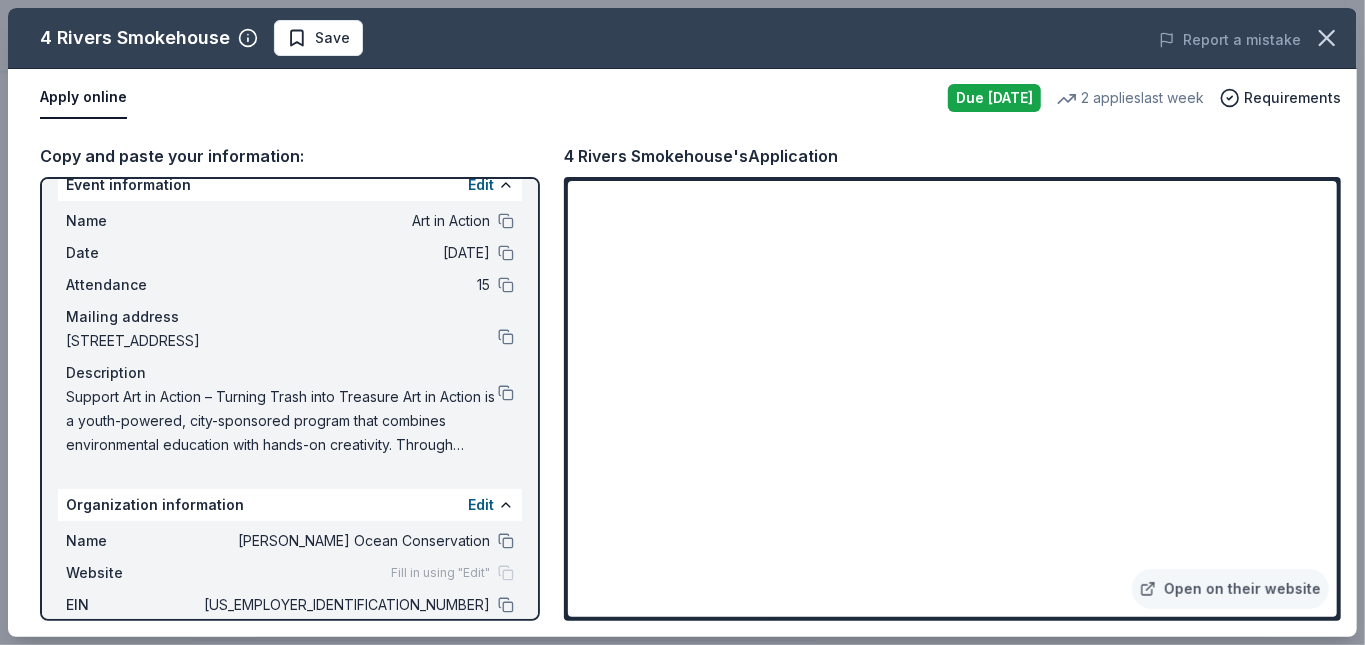 scroll, scrollTop: 0, scrollLeft: 0, axis: both 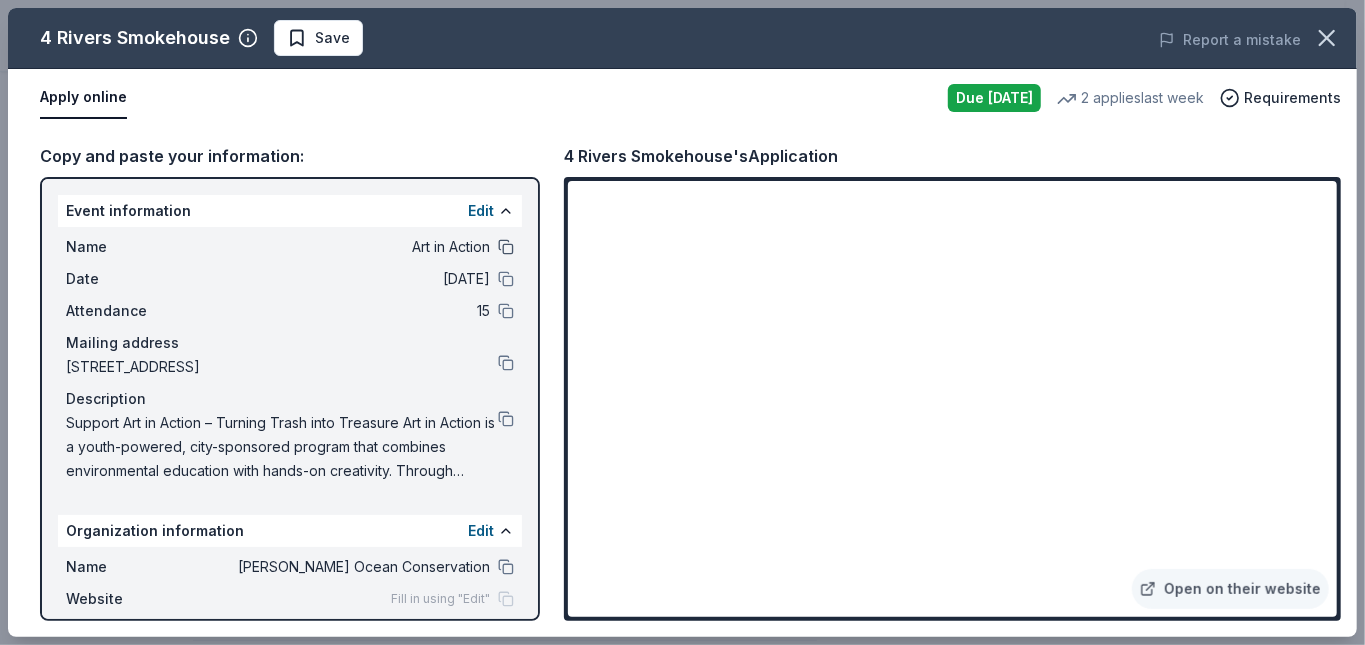 click at bounding box center (506, 247) 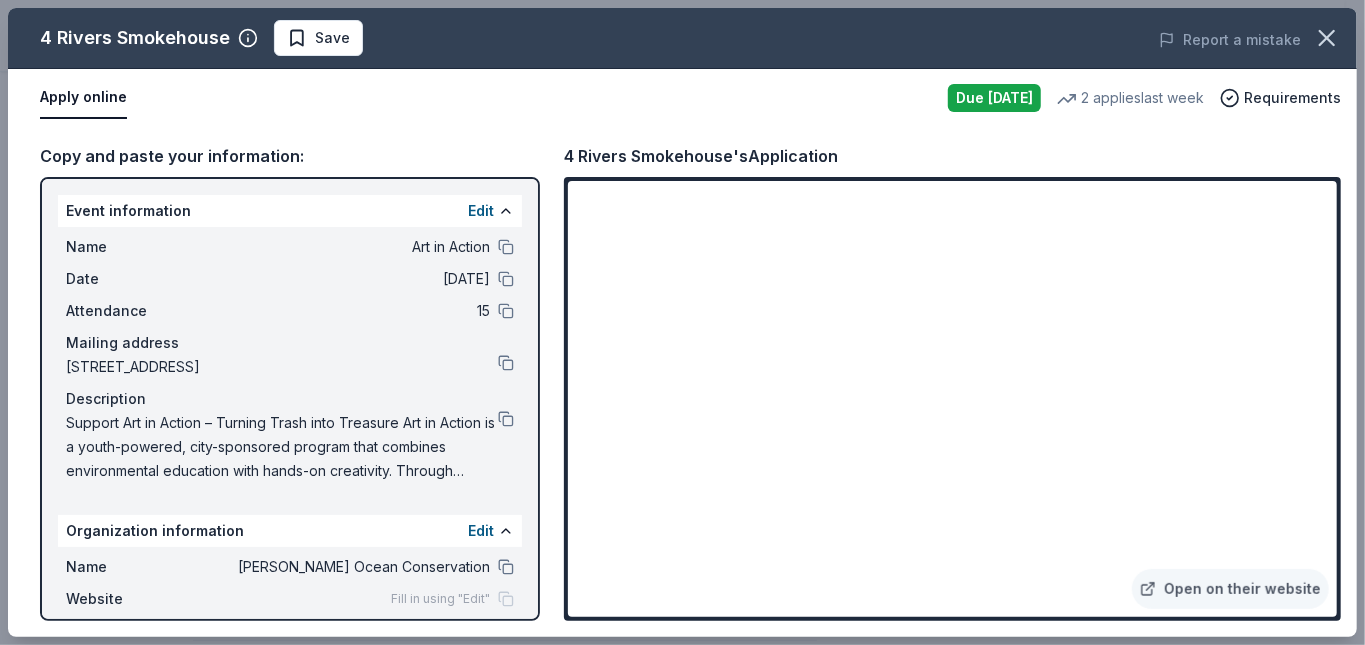 click on "Description" at bounding box center (290, 399) 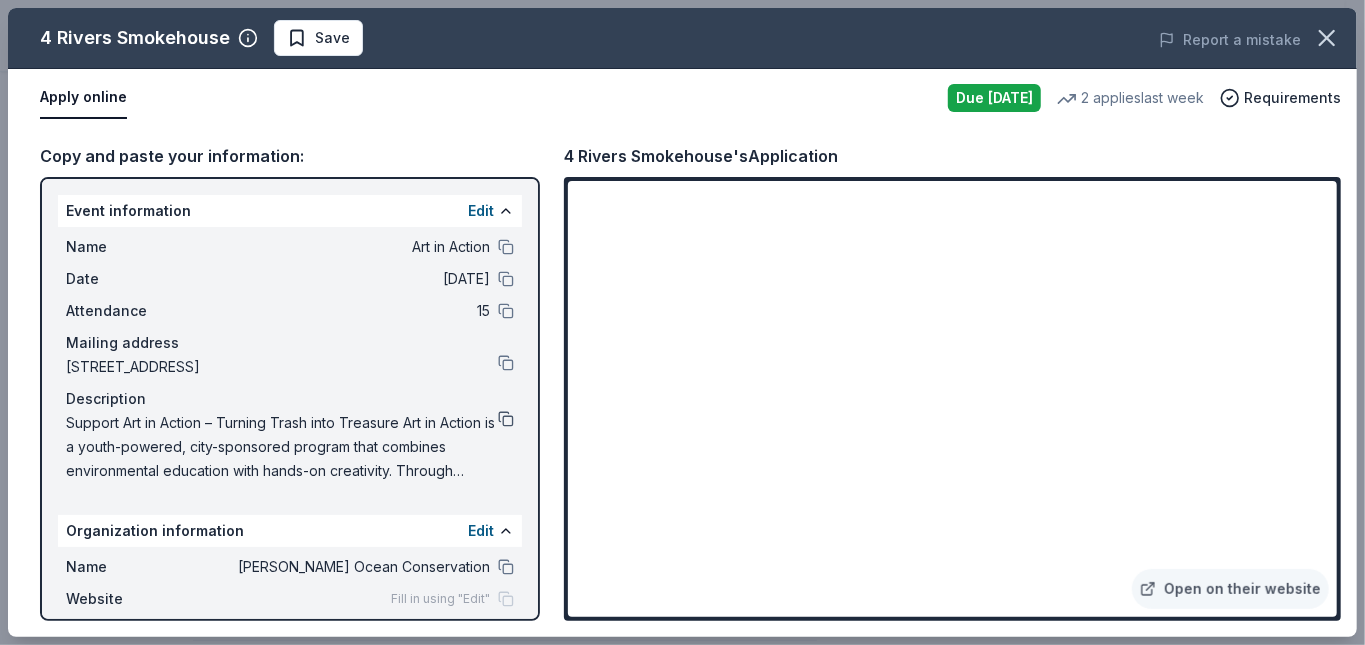 click at bounding box center (506, 419) 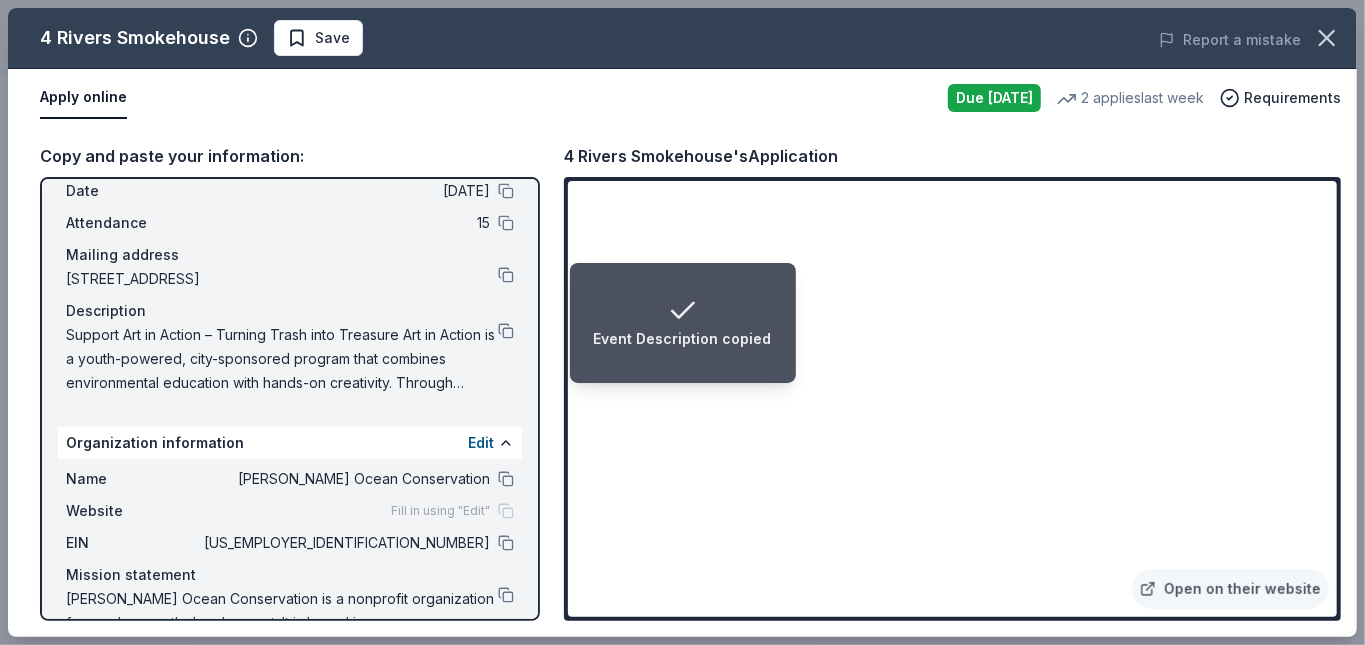 scroll, scrollTop: 152, scrollLeft: 0, axis: vertical 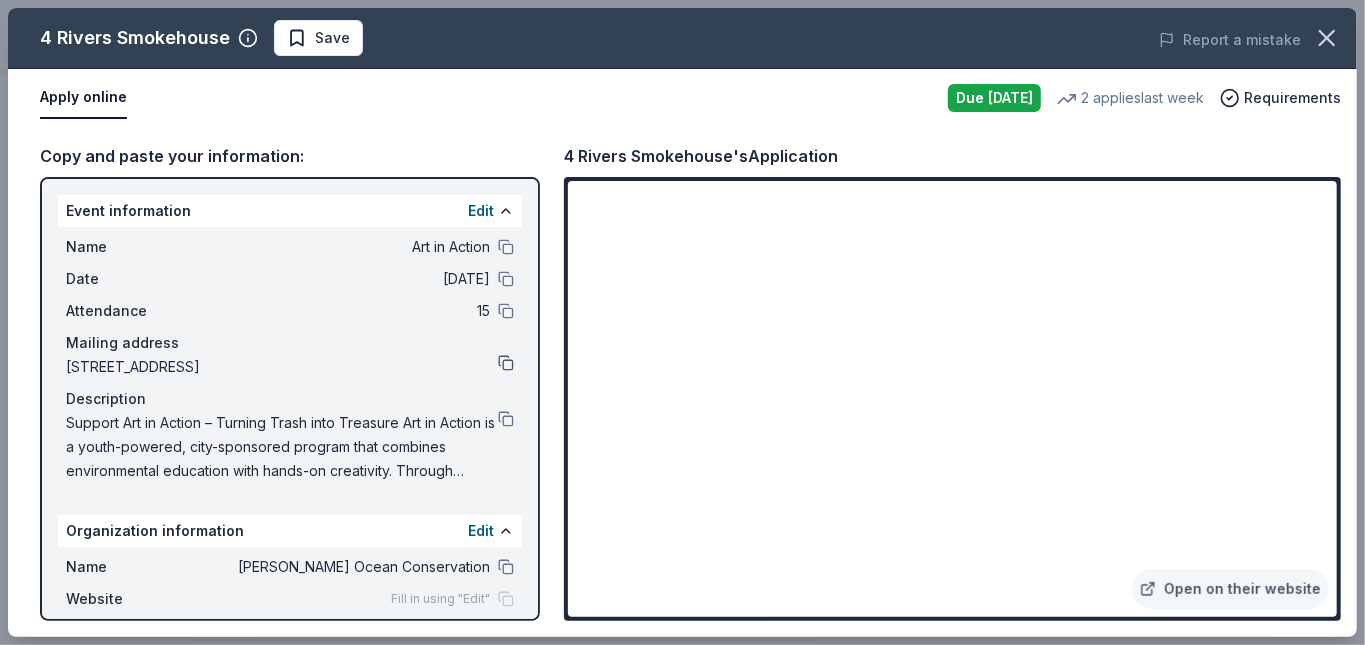 click at bounding box center [506, 363] 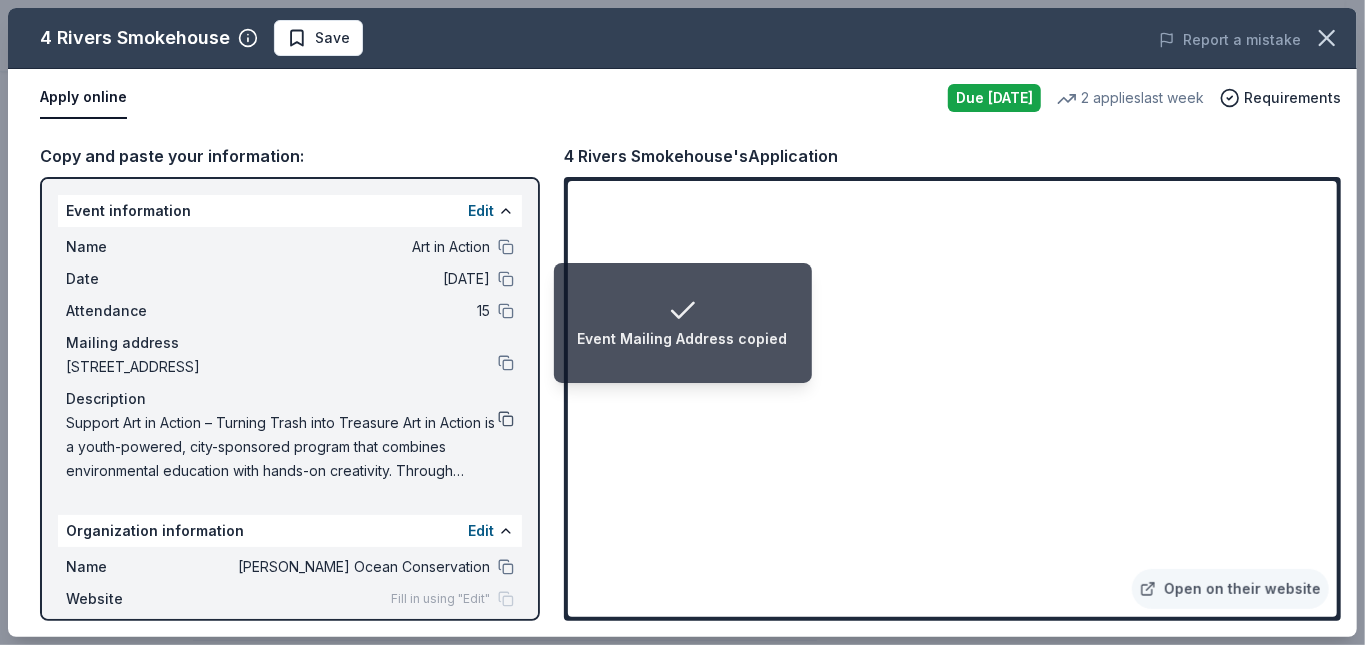 click at bounding box center (506, 419) 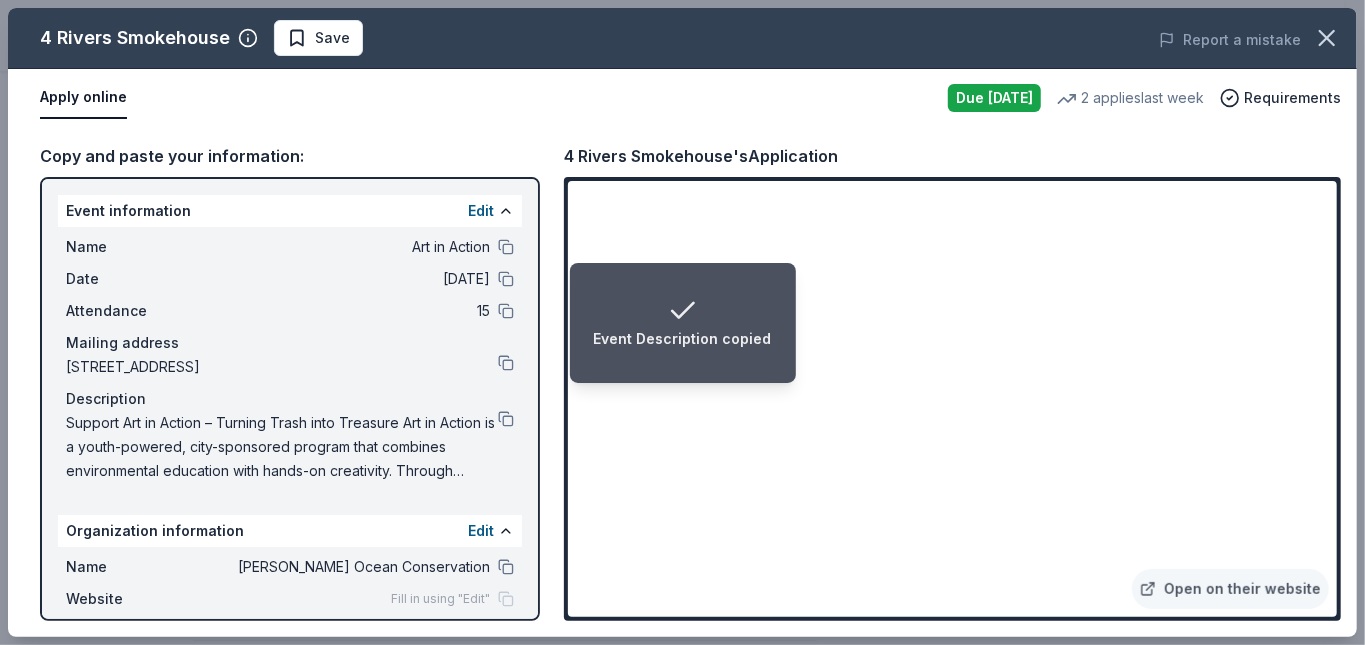 click on "Event Description copied" at bounding box center (683, 323) 